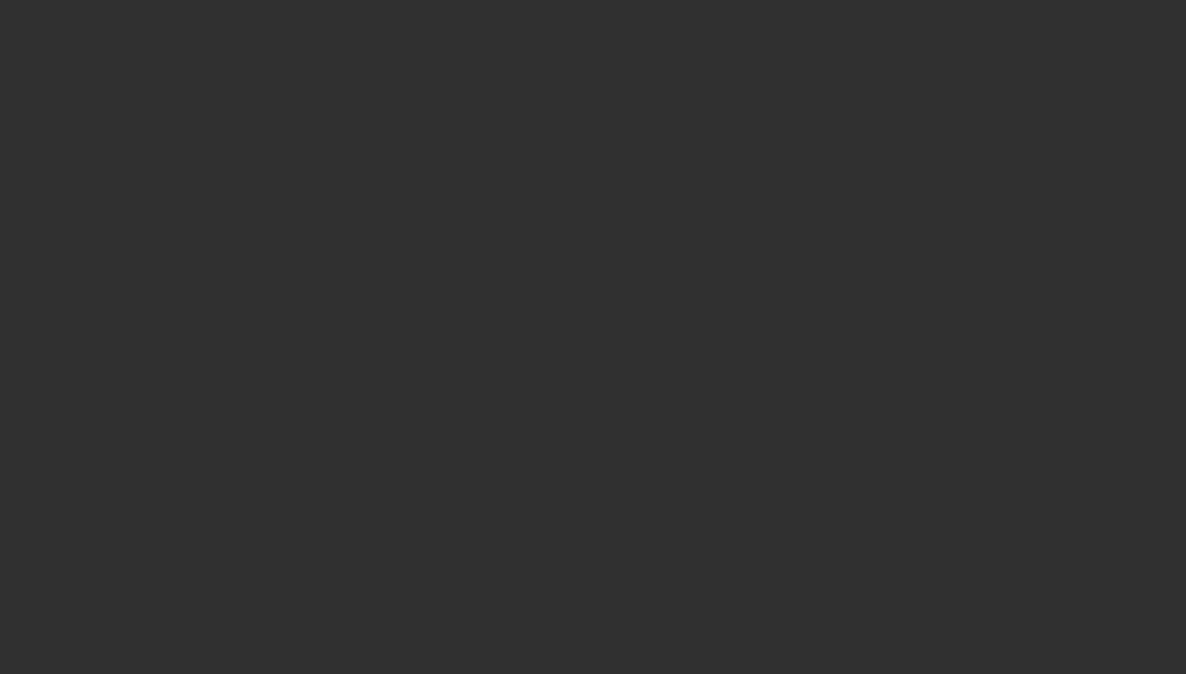 scroll, scrollTop: 0, scrollLeft: 0, axis: both 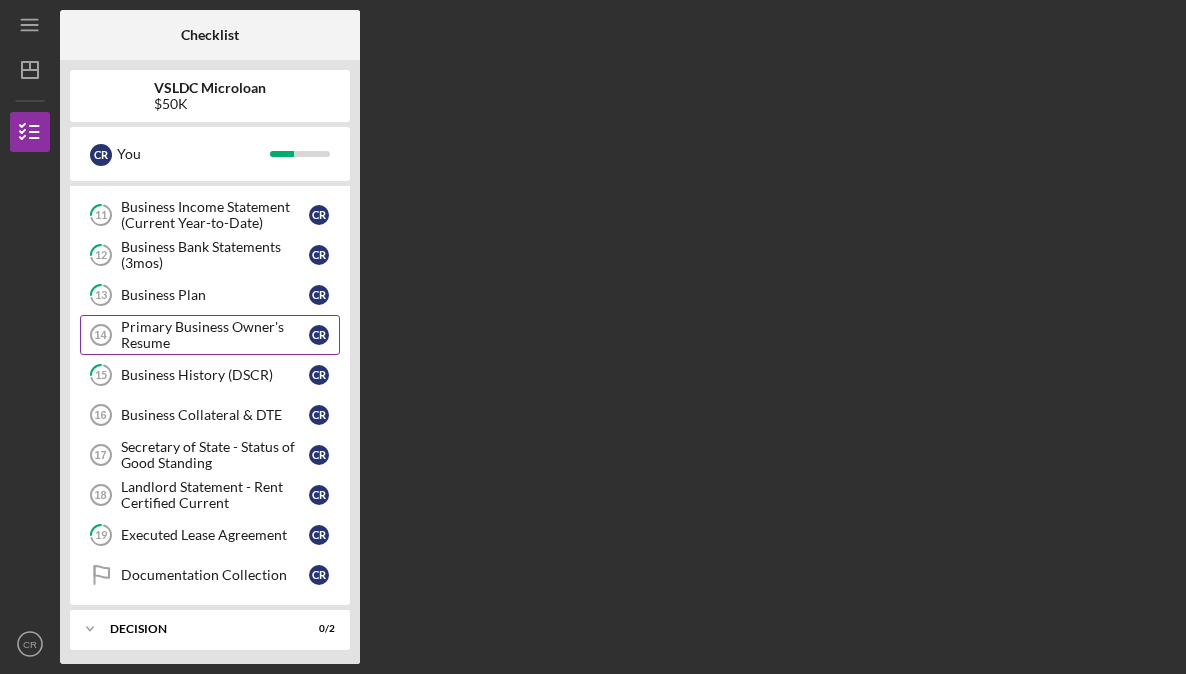 click on "Primary Business Owner's Resume" at bounding box center [215, 335] 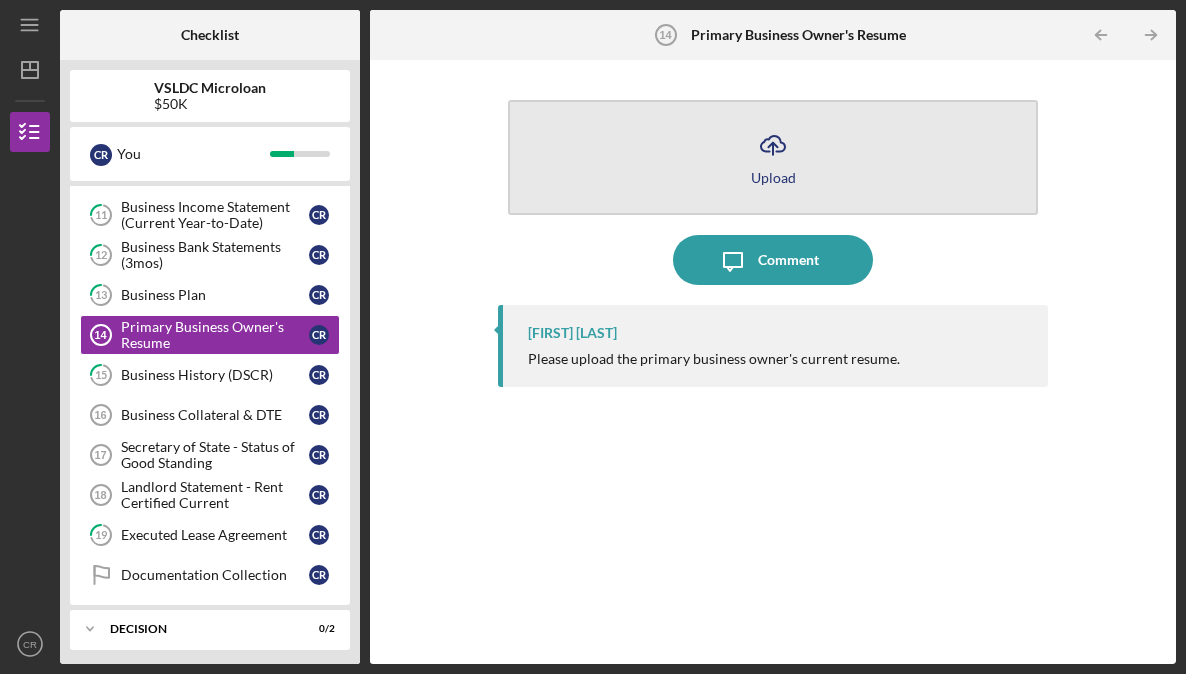 click 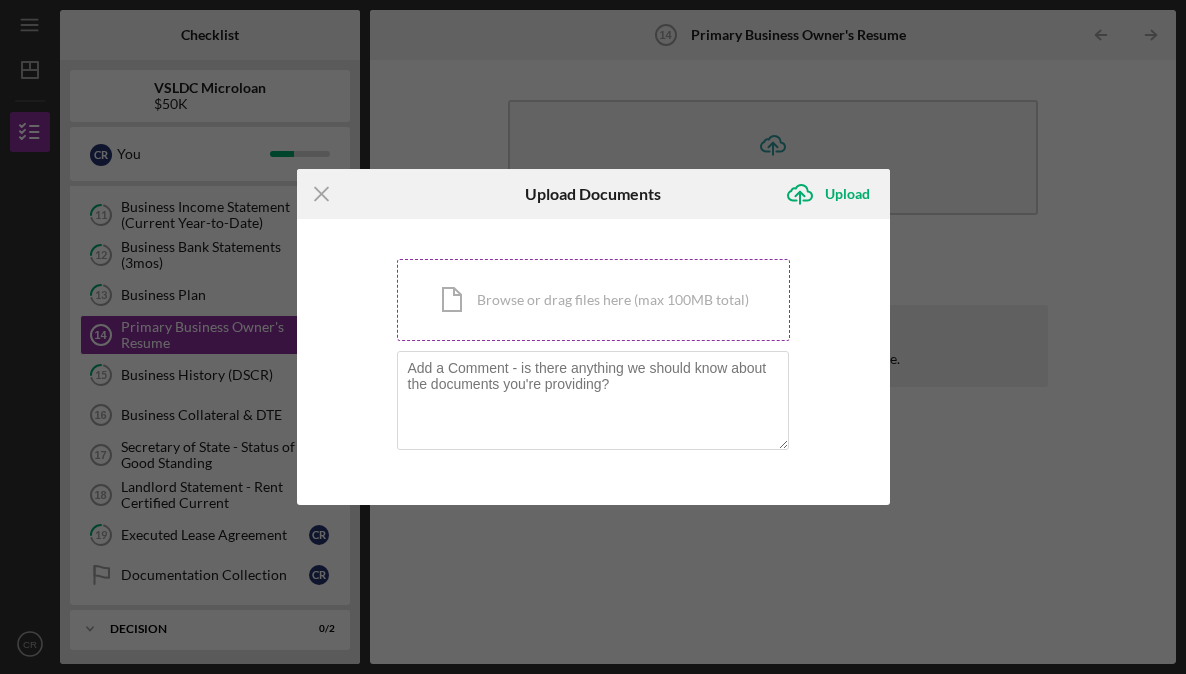 click on "Icon/Document Browse or drag files here (max 100MB total) Tap to choose files or take a photo" at bounding box center (593, 300) 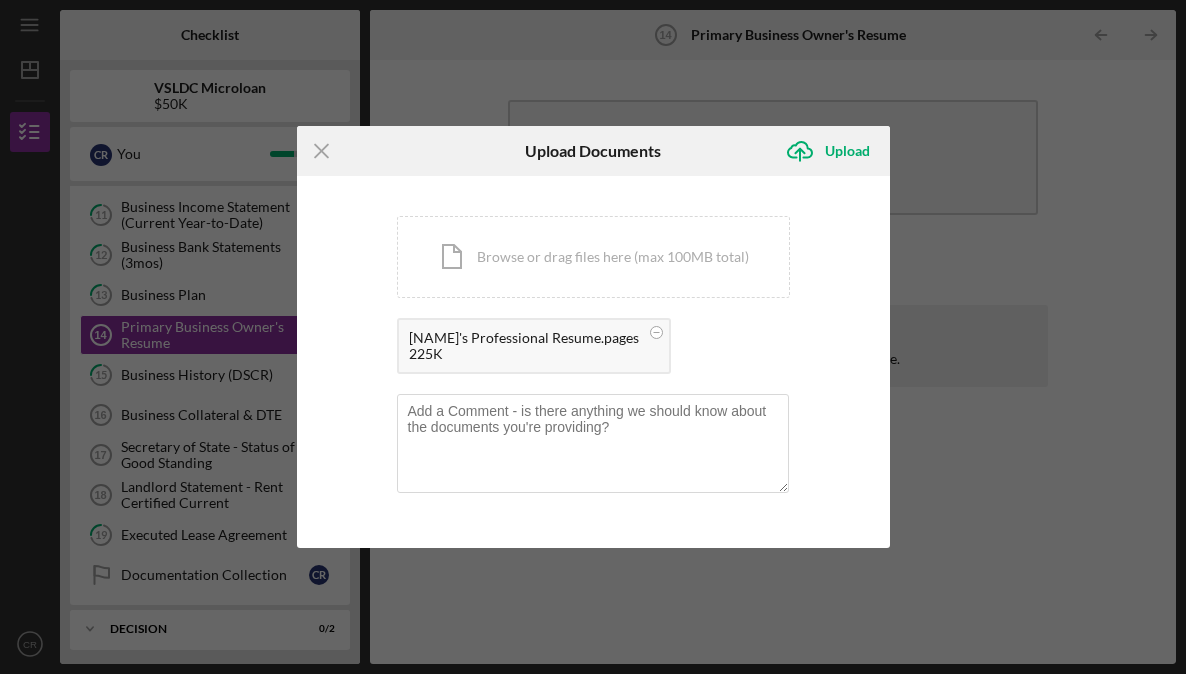 click on "[NUMBER]K" at bounding box center [524, 354] 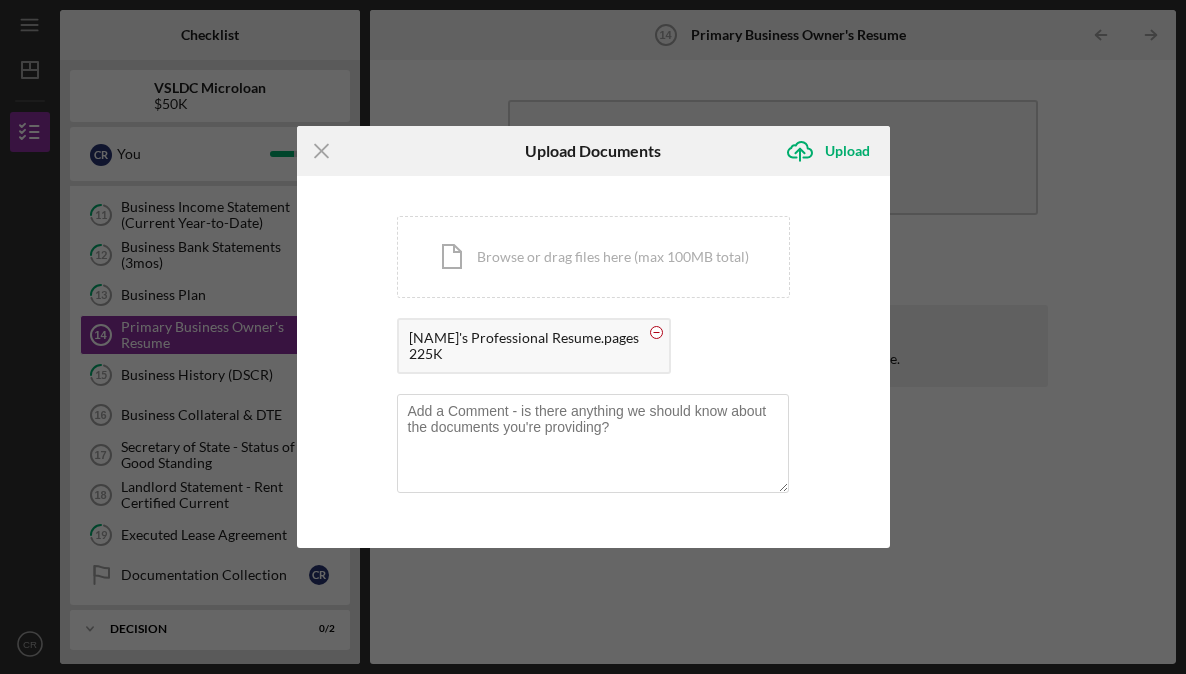 click 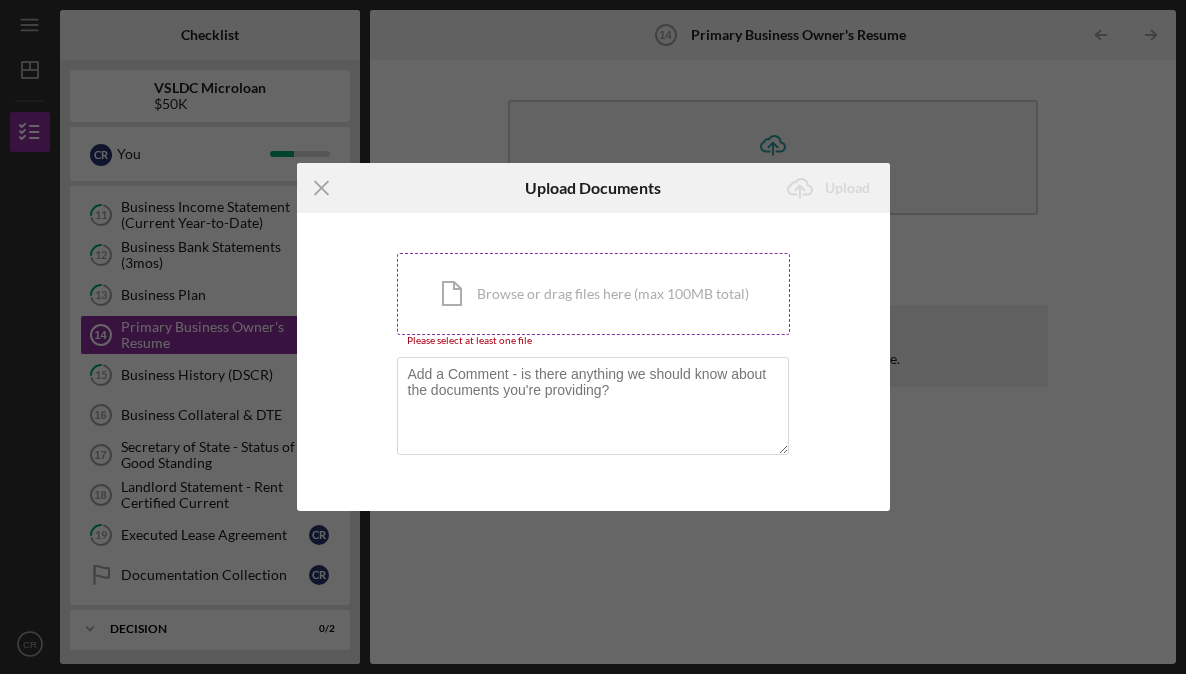 click on "Icon/Document Browse or drag files here (max 100MB total) Tap to choose files or take a photo" at bounding box center [593, 294] 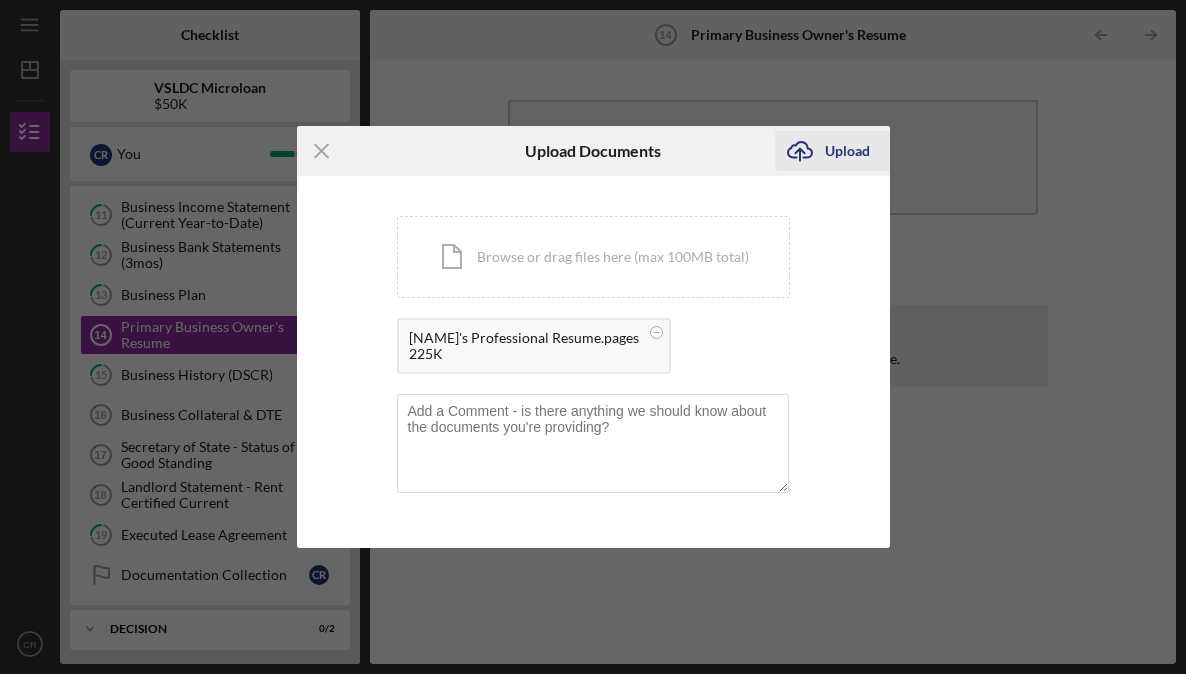 click on "Upload" at bounding box center (847, 151) 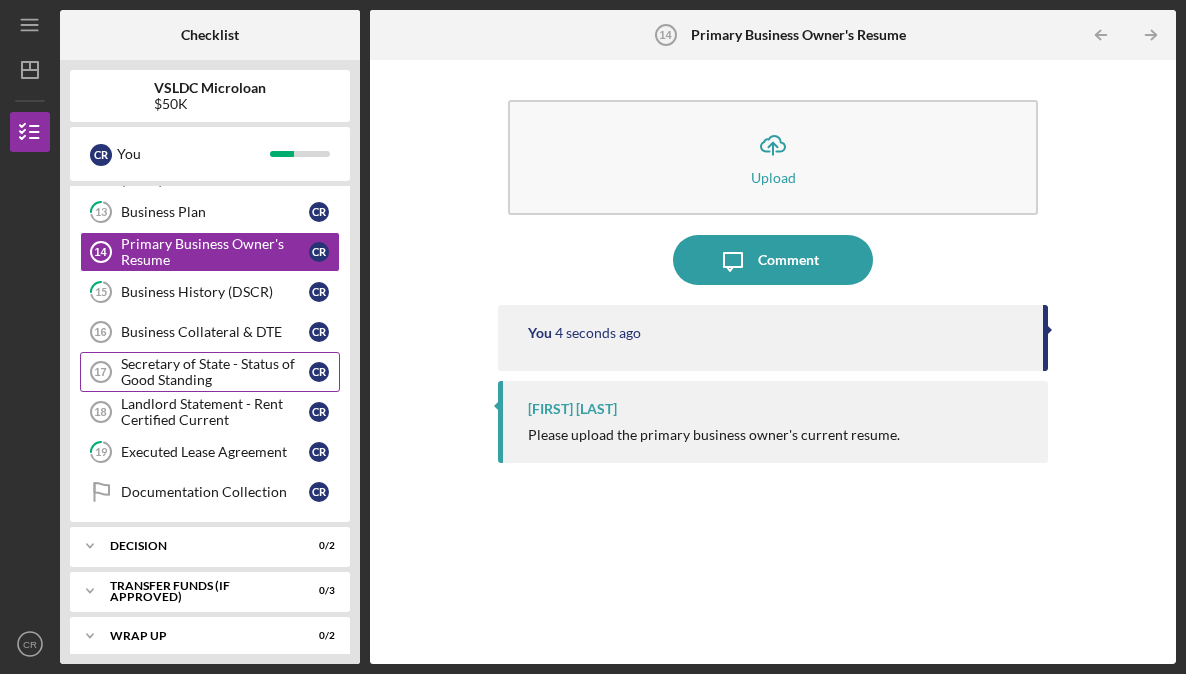 scroll, scrollTop: 253, scrollLeft: 0, axis: vertical 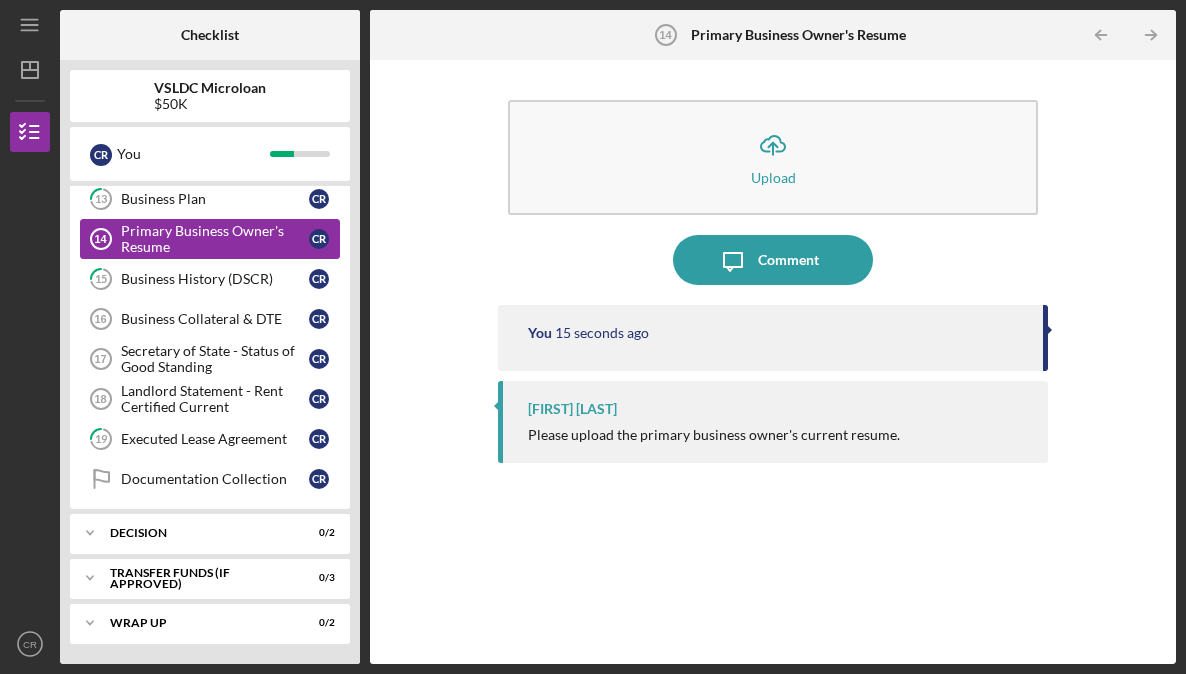 click on "Primary Business Owner's Resume" at bounding box center (215, 239) 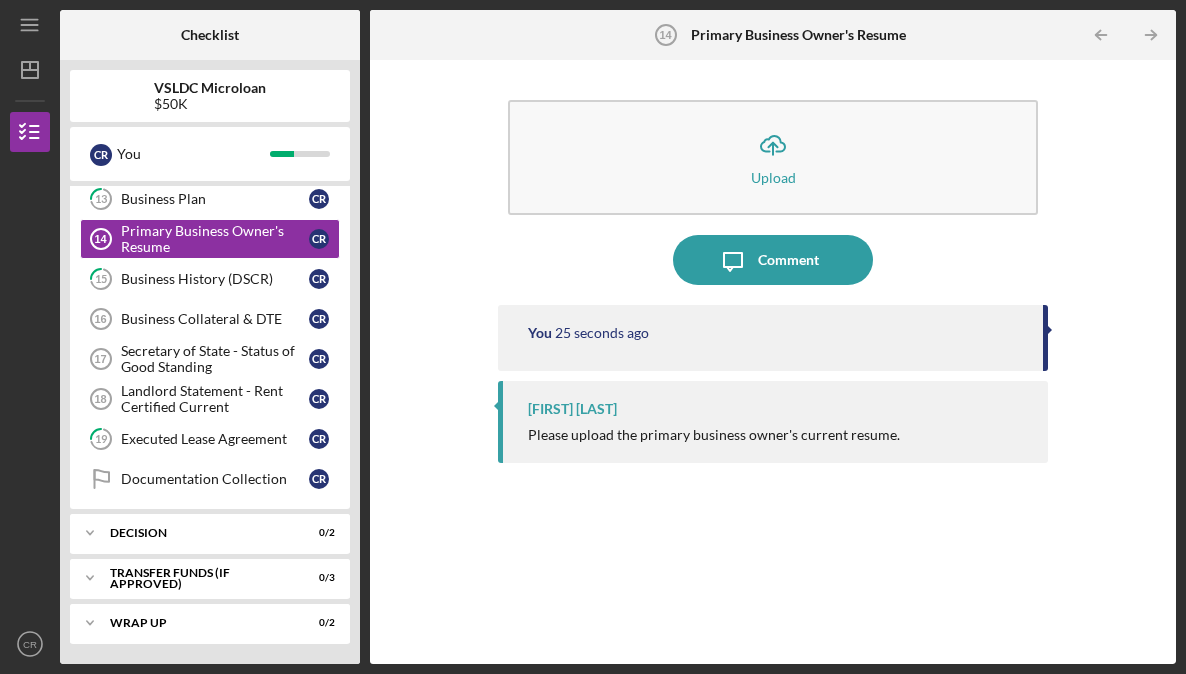click on "25 seconds ago" at bounding box center [602, 333] 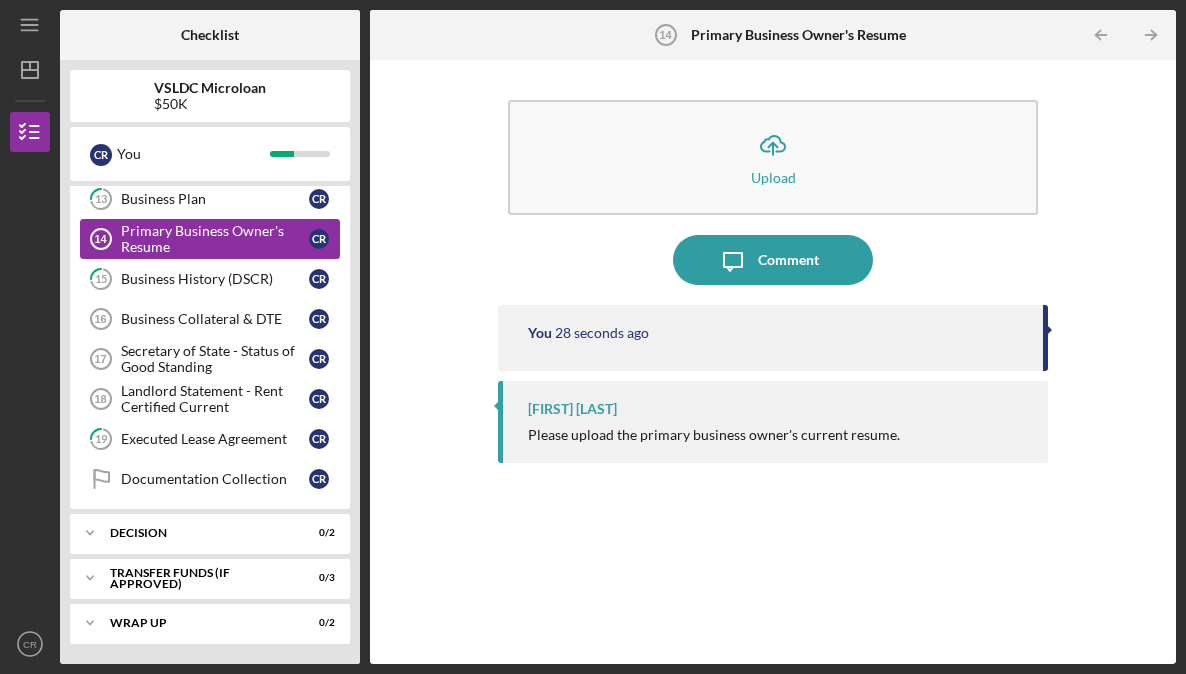 click on "Primary Business Owner's Resume" at bounding box center (215, 239) 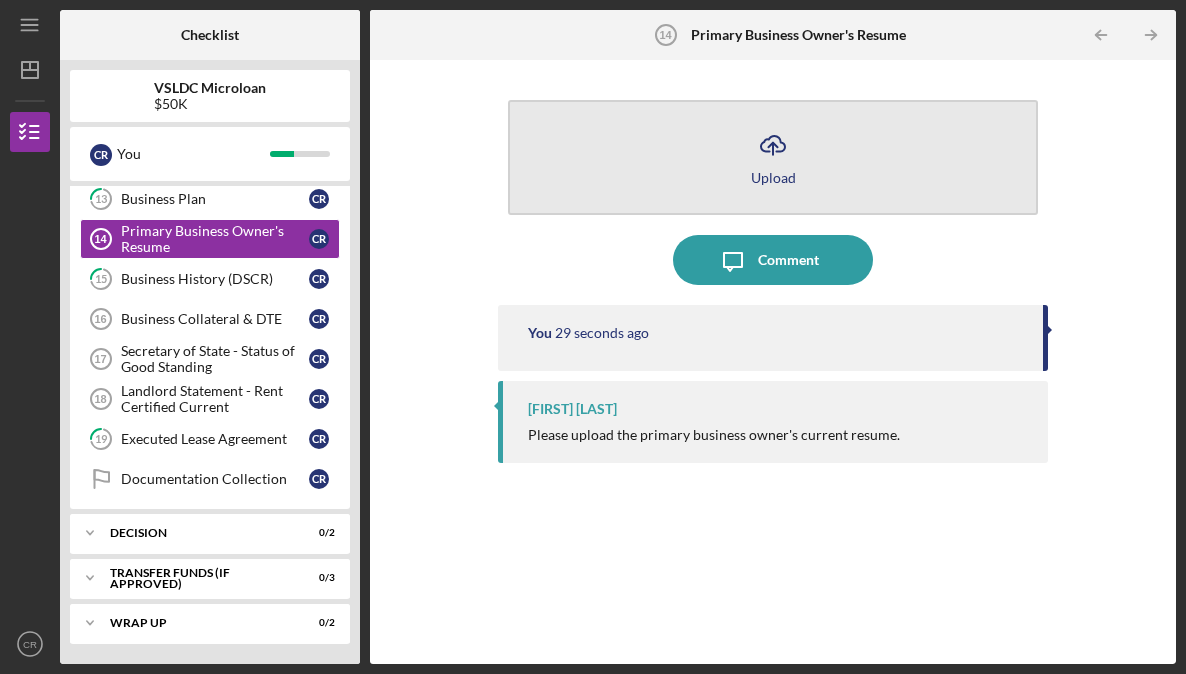 click on "Icon/Upload" 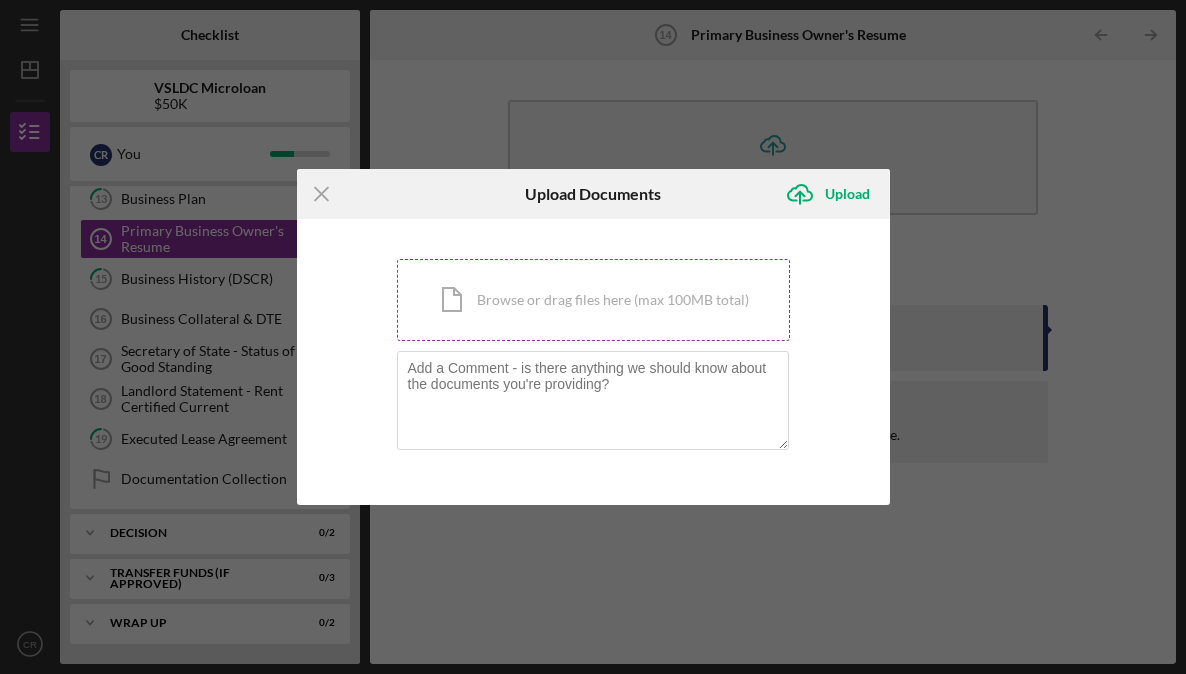 click on "Icon/Document Browse or drag files here (max 100MB total) Tap to choose files or take a photo" at bounding box center [593, 300] 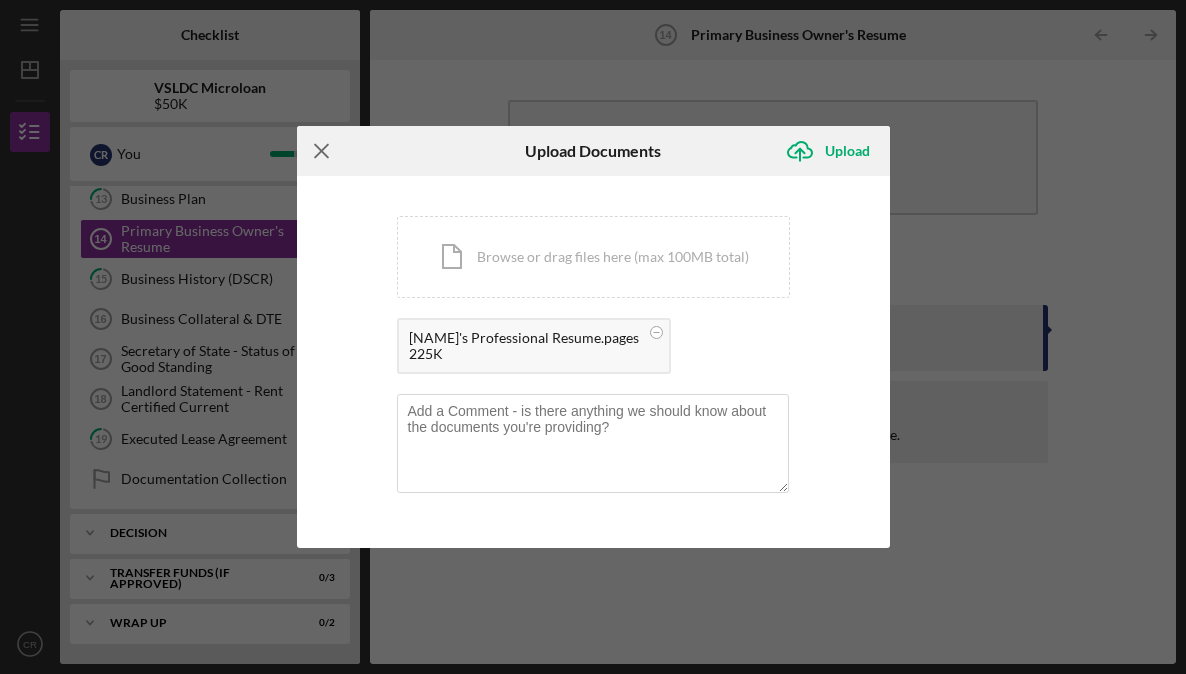 click on "Icon/Menu Close" 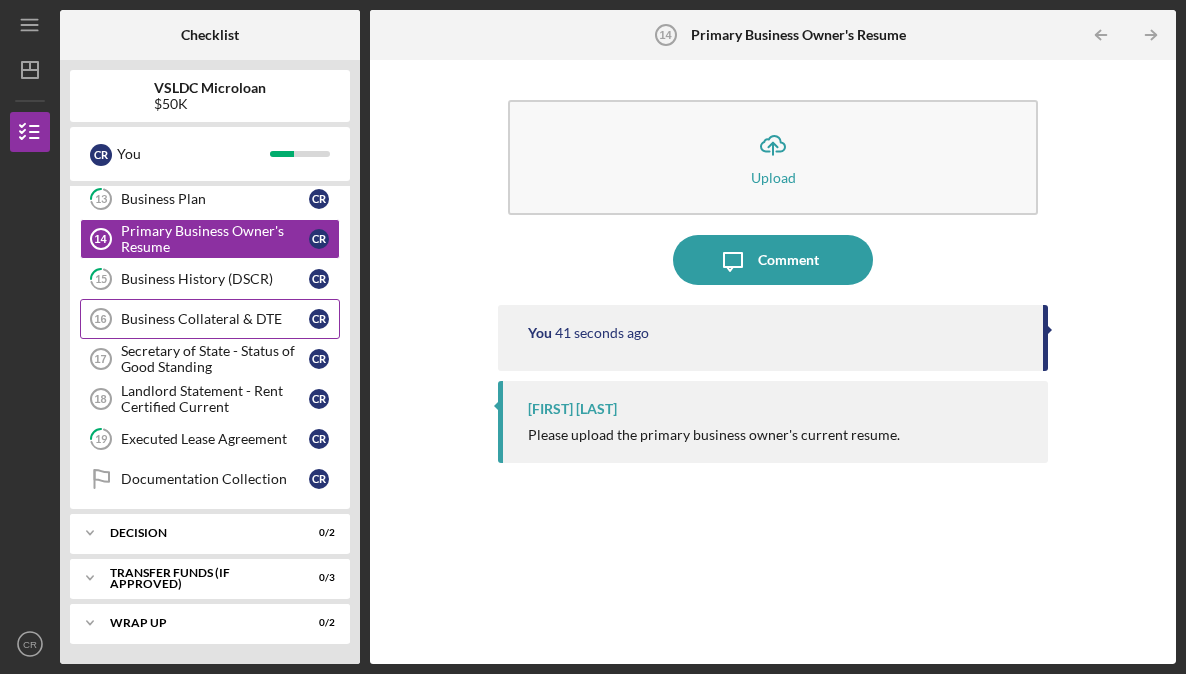 click on "Business Collateral & DTE" at bounding box center (215, 319) 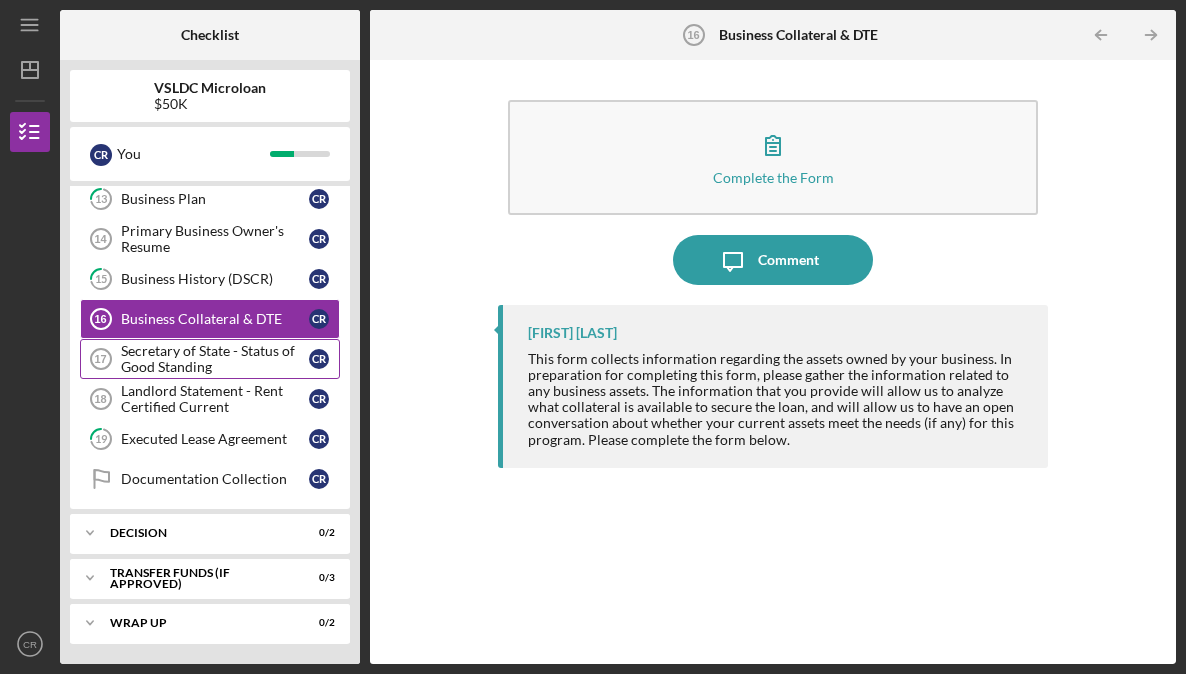 click on "Secretary of State - Status of Good Standing" at bounding box center (215, 359) 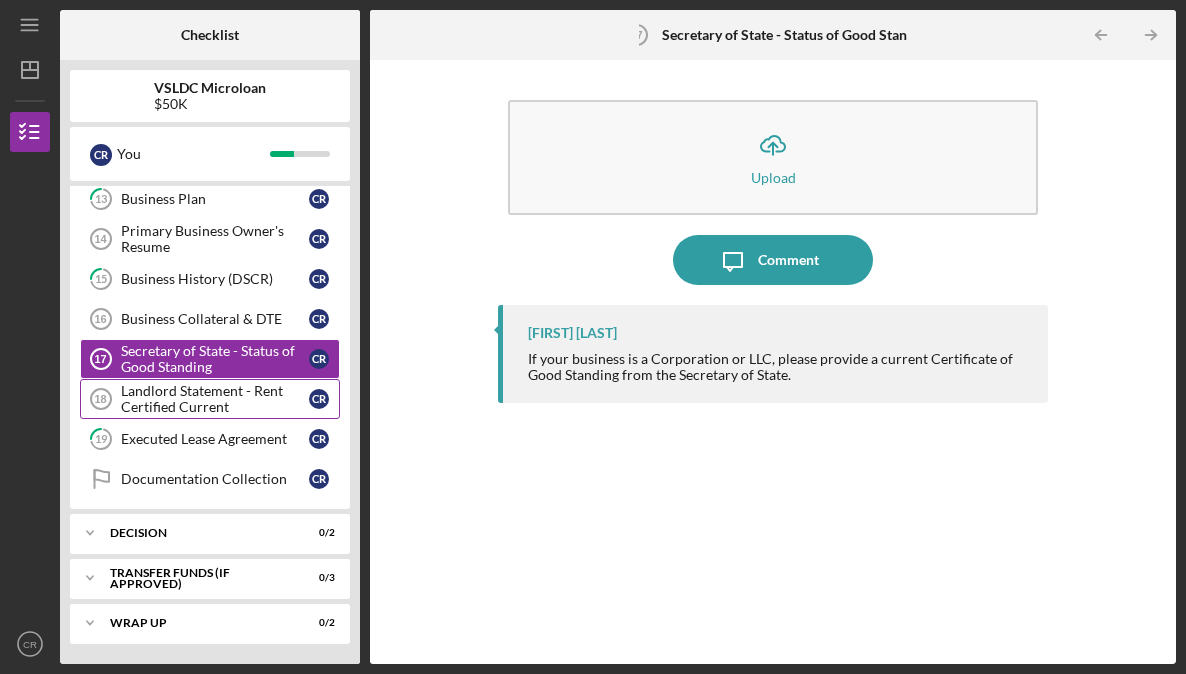 click on "Landlord Statement - Rent Certified Current" at bounding box center (215, 399) 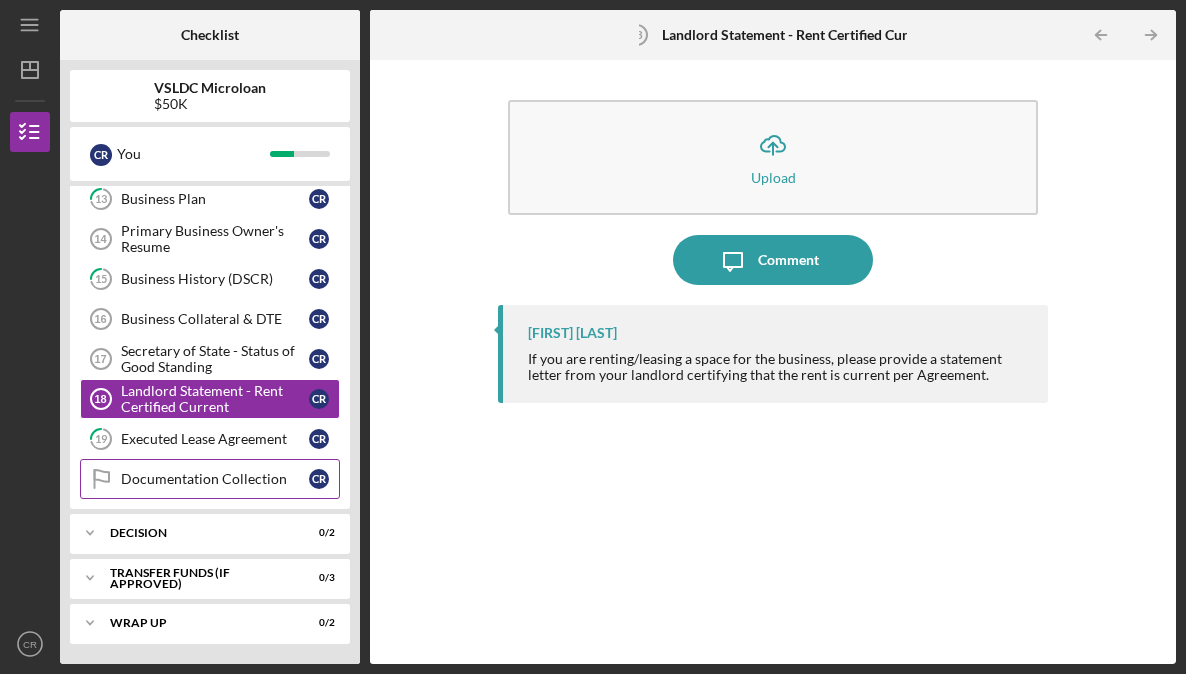 click on "Documentation Collection" at bounding box center [215, 479] 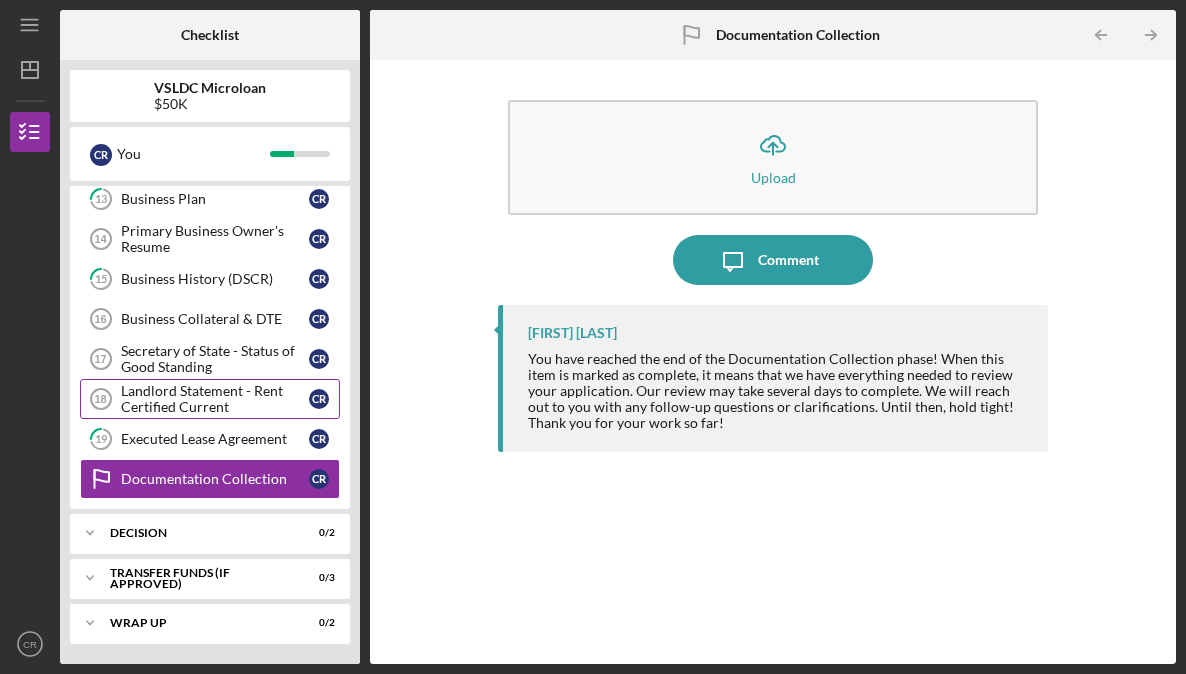 click on "Landlord Statement - Rent Certified Current" at bounding box center (215, 399) 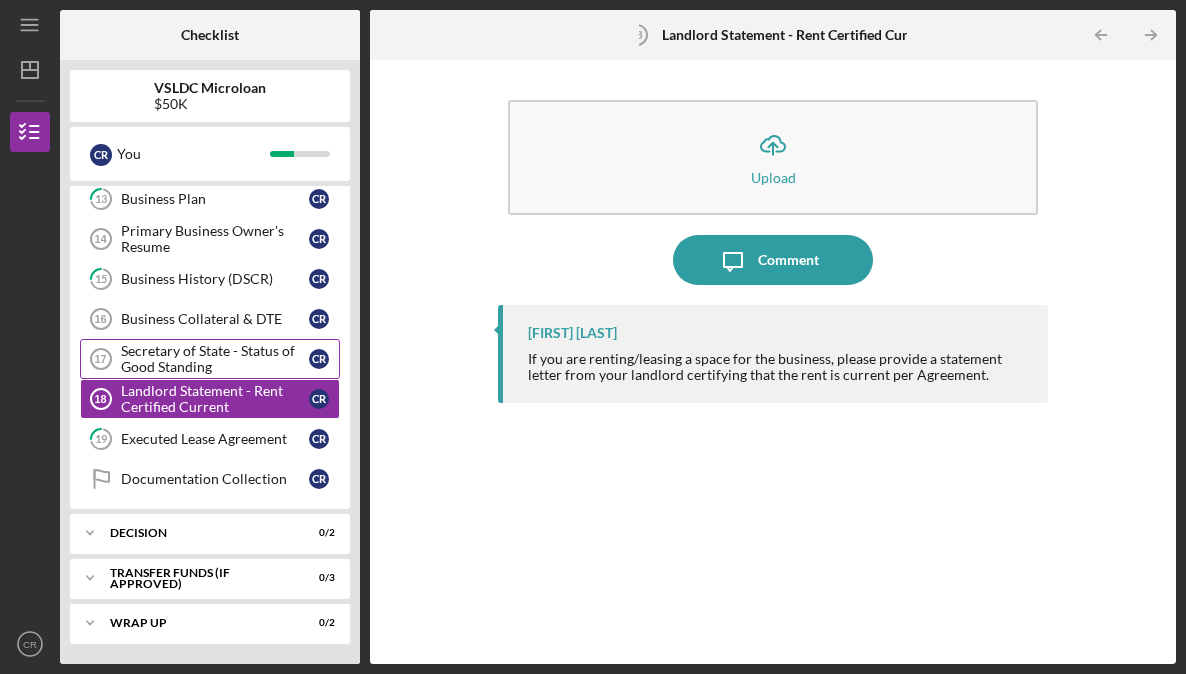 click on "Secretary of State - Status of Good Standing" at bounding box center (215, 359) 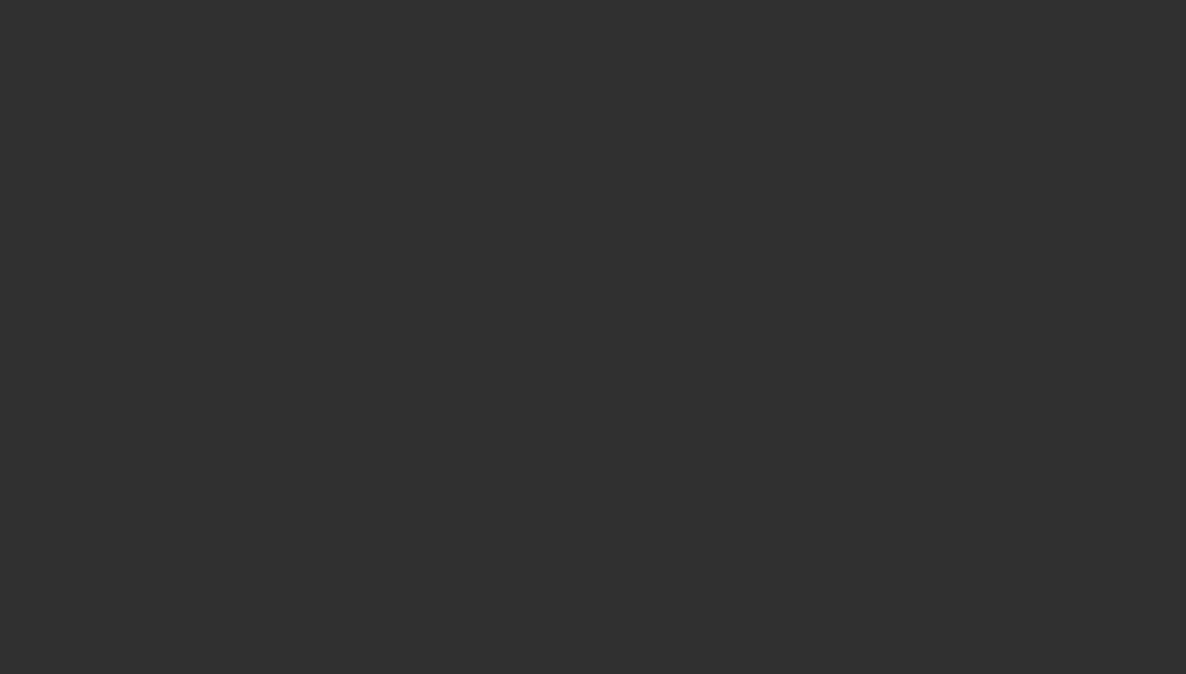 scroll, scrollTop: 0, scrollLeft: 0, axis: both 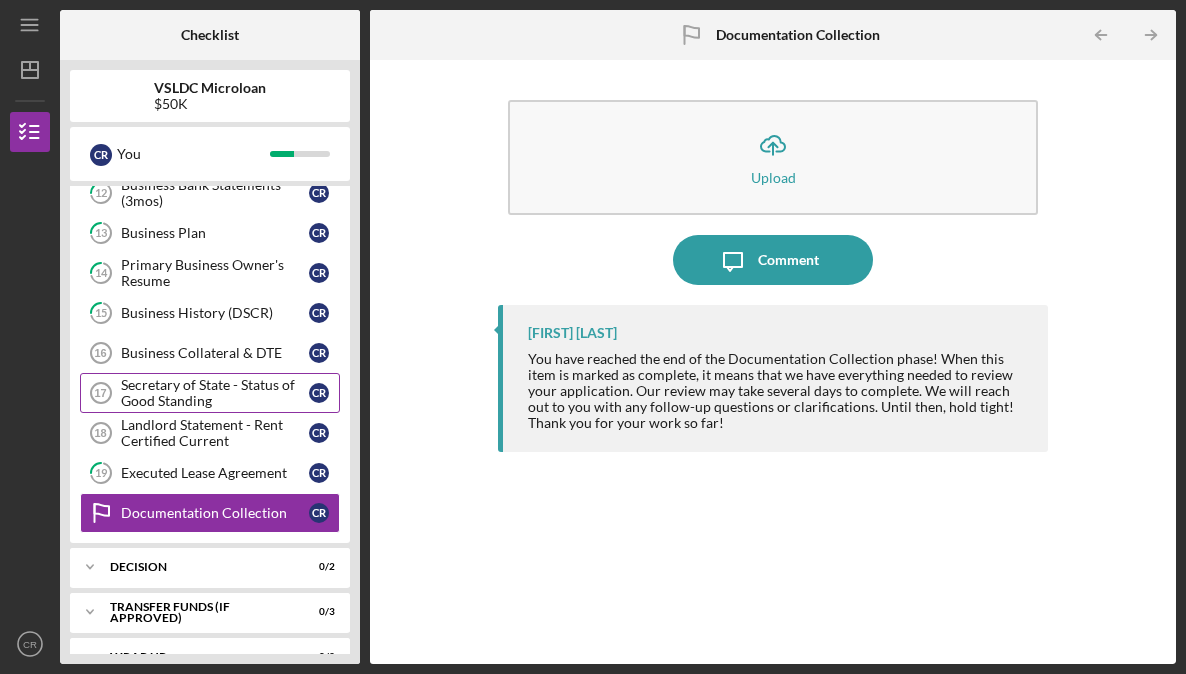 click on "Secretary of State - Status of Good Standing" at bounding box center [215, 393] 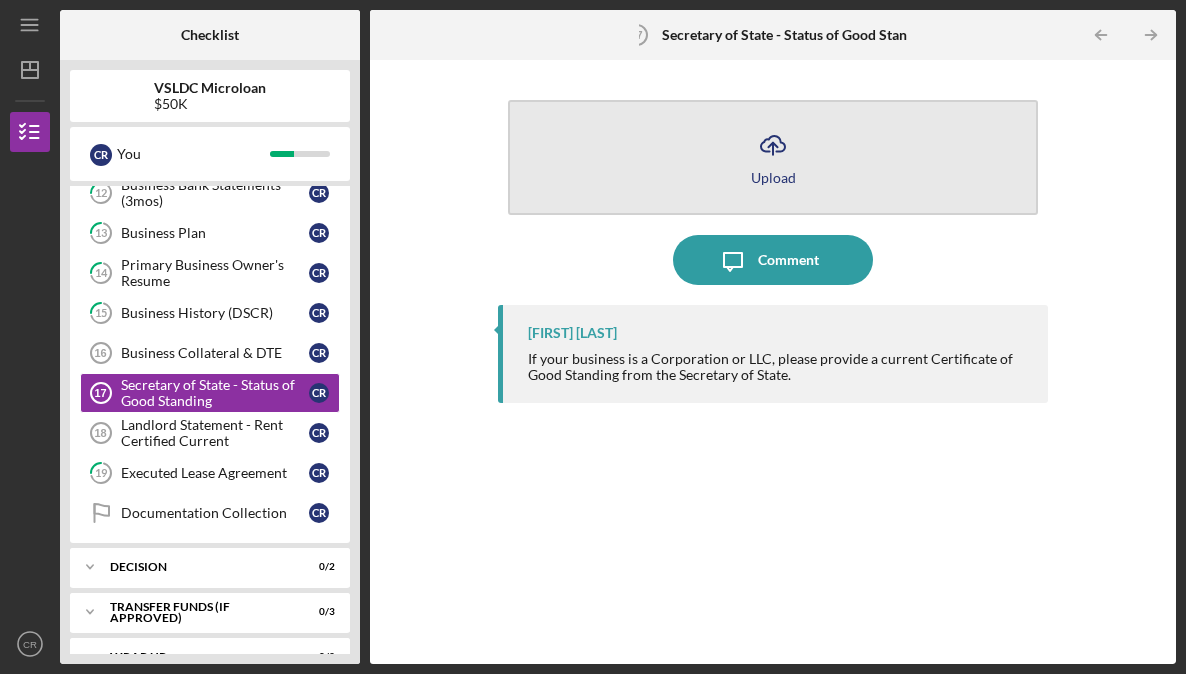 click on "Upload" at bounding box center [773, 177] 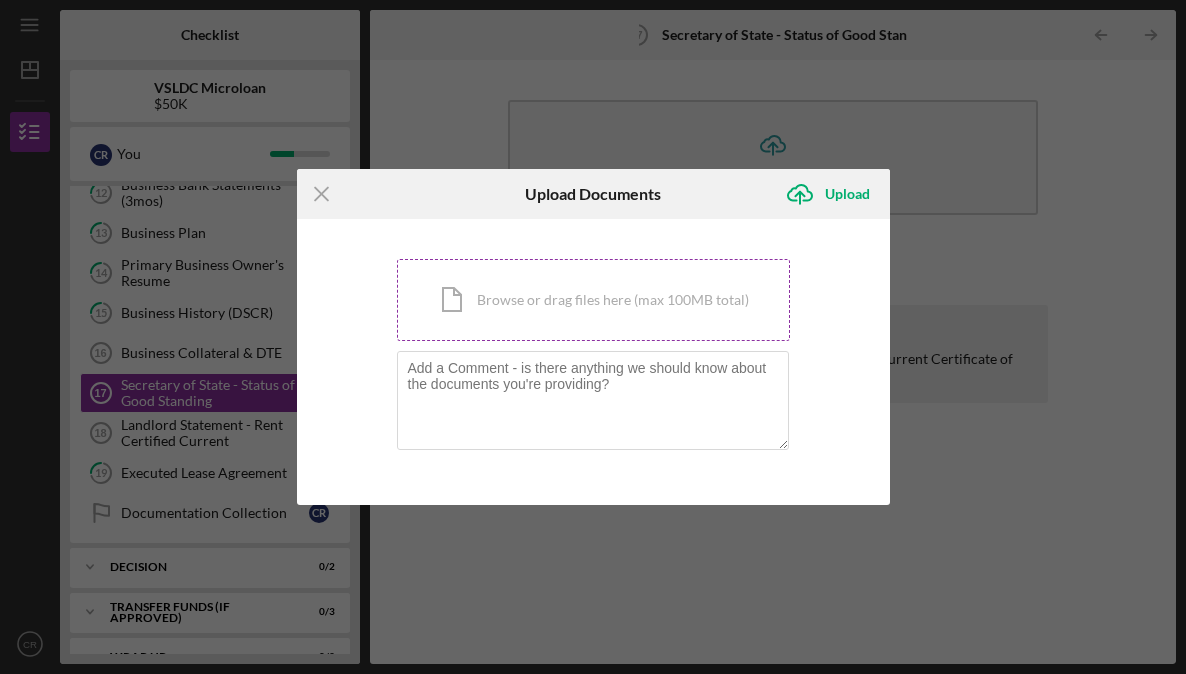 click on "Icon/Document Browse or drag files here (max 100MB total) Tap to choose files or take a photo" at bounding box center (593, 300) 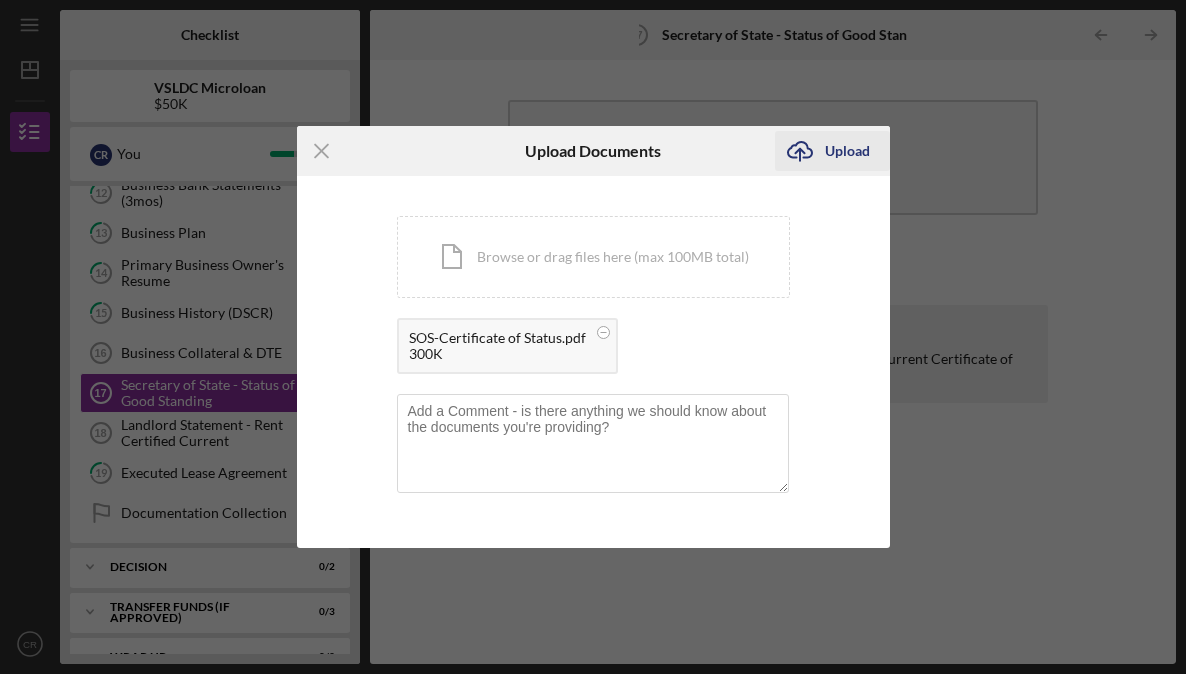 click on "Upload" at bounding box center (847, 151) 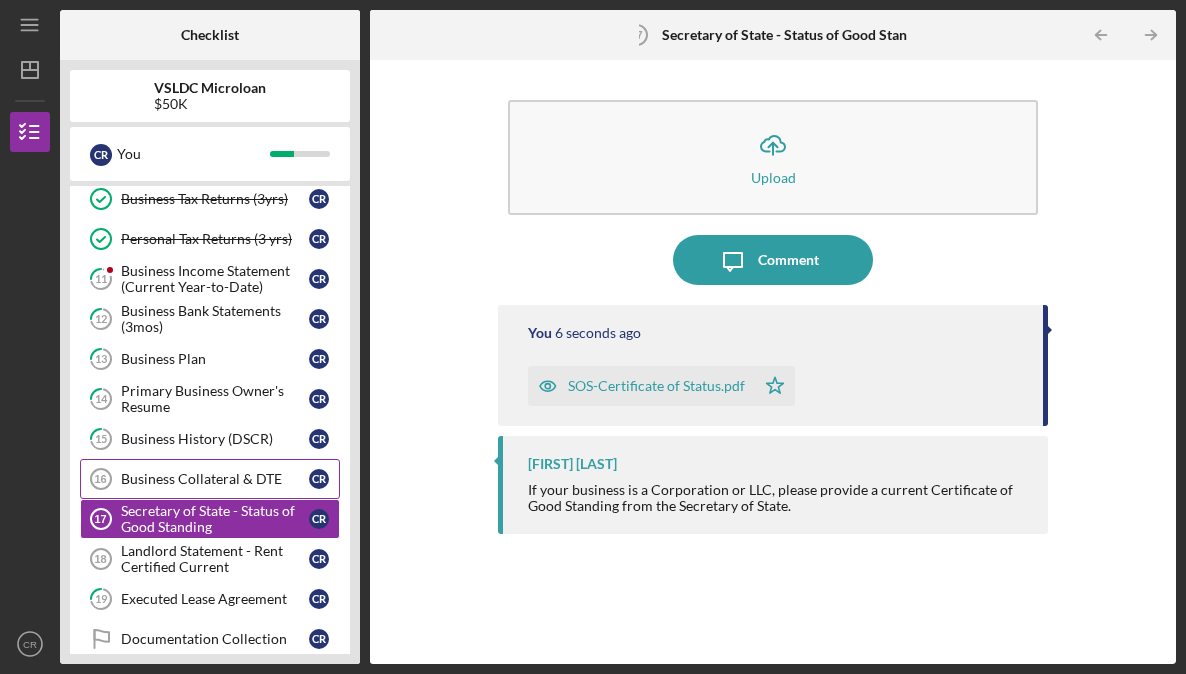 scroll, scrollTop: 91, scrollLeft: 0, axis: vertical 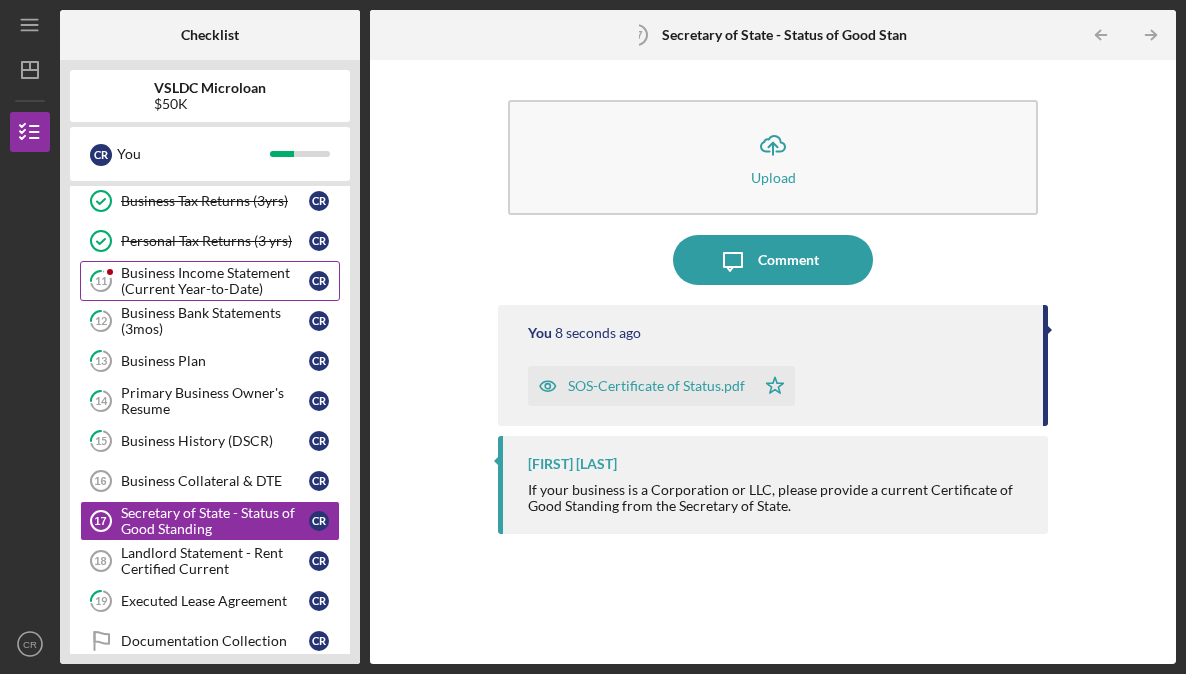 click on "Business Income Statement (Current Year-to-Date)" at bounding box center (215, 281) 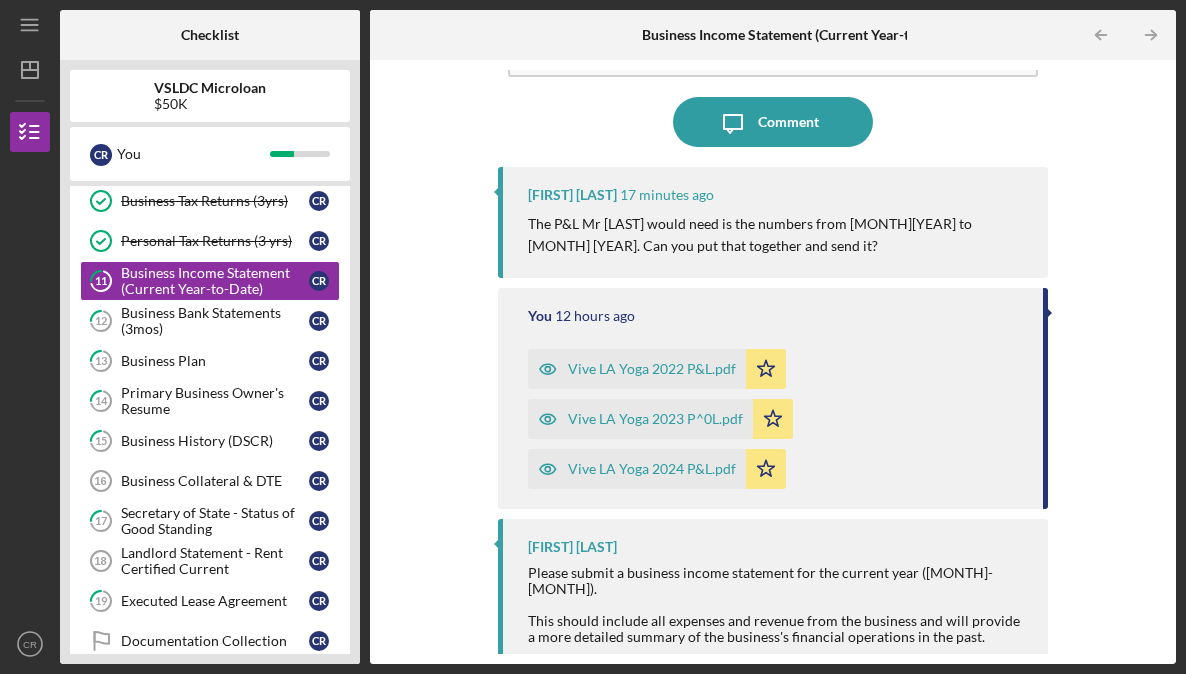 scroll, scrollTop: 139, scrollLeft: 0, axis: vertical 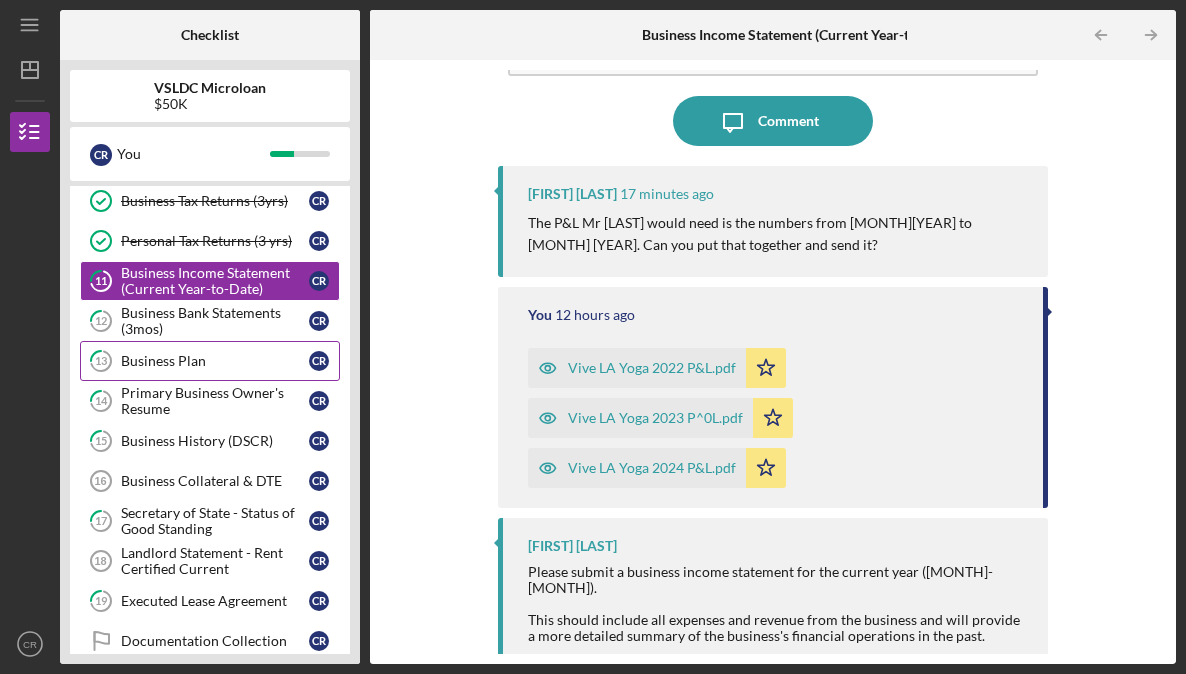 click on "Business Plan" at bounding box center (215, 361) 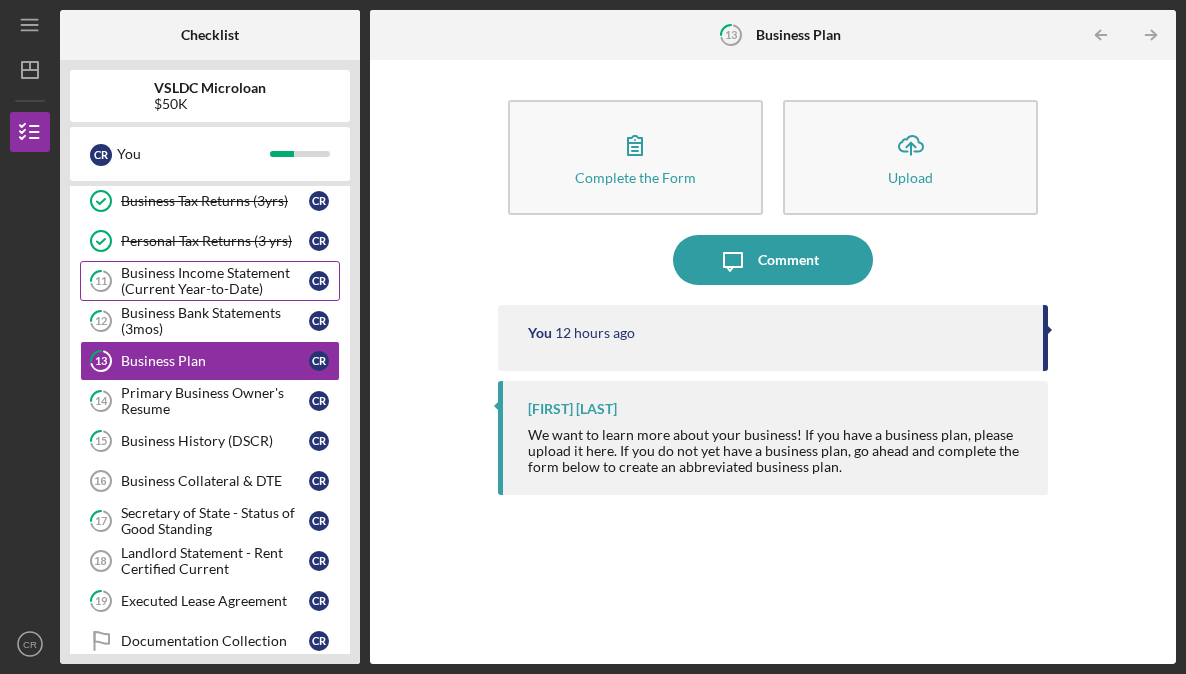 click on "Business Income Statement (Current Year-to-Date)" at bounding box center (215, 281) 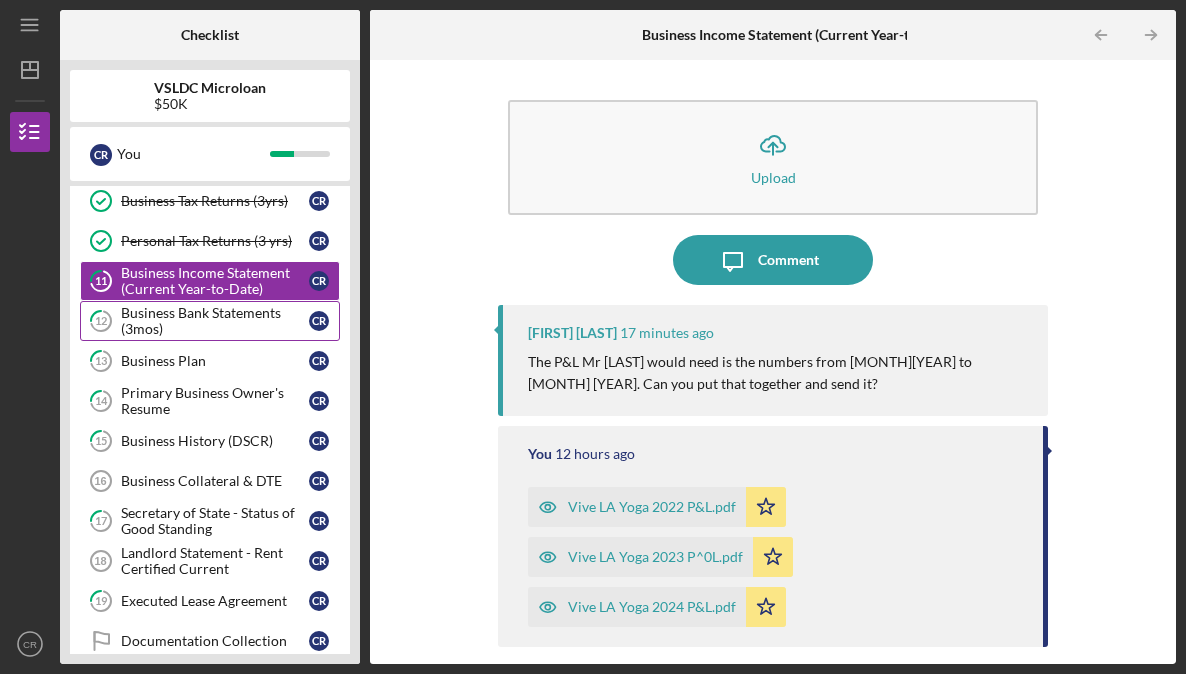 click on "Business Bank Statements (3mos)" at bounding box center (215, 321) 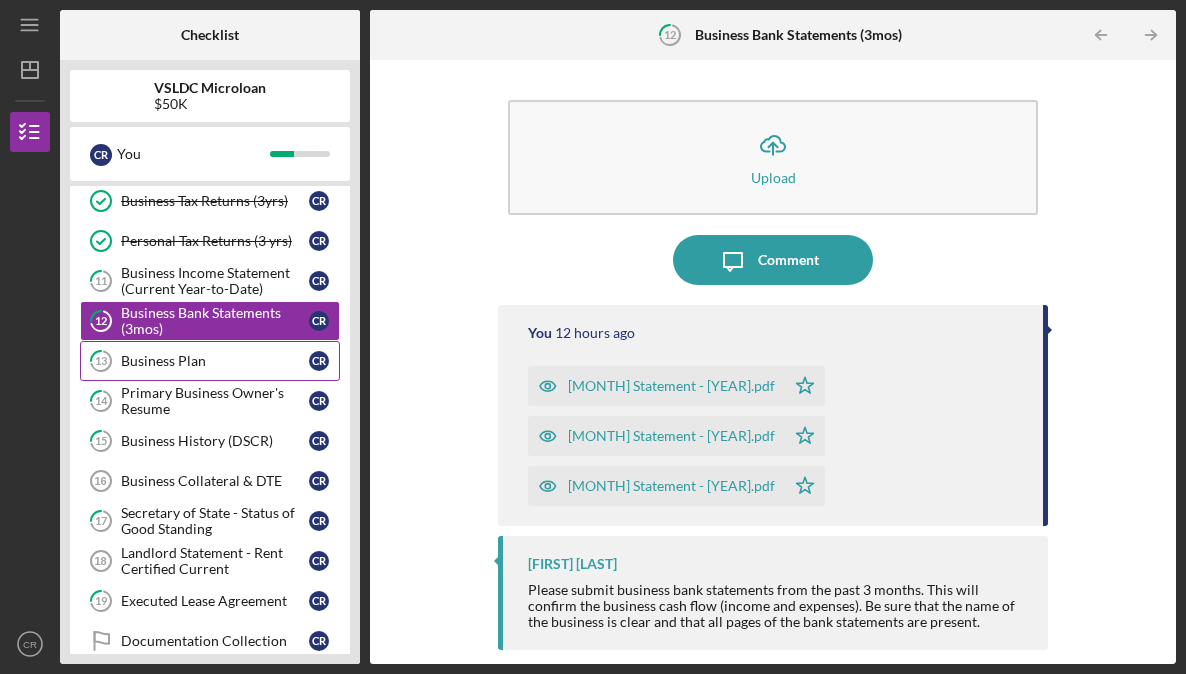 click on "Business Plan" at bounding box center [215, 361] 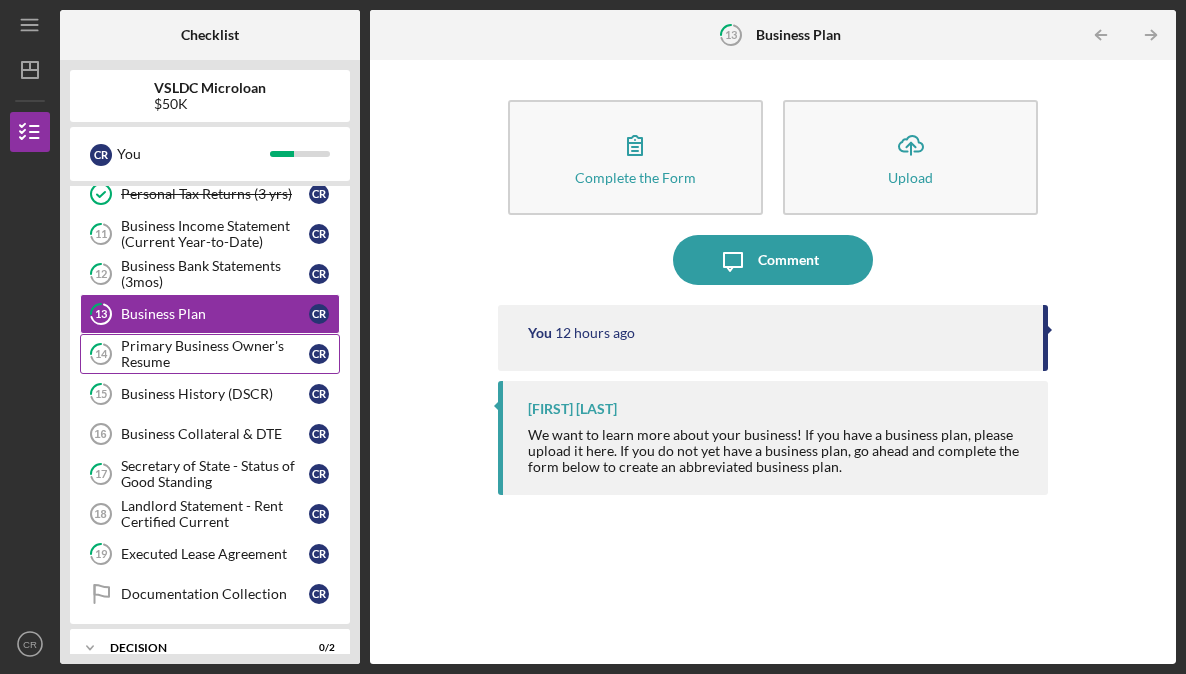 scroll, scrollTop: 135, scrollLeft: 0, axis: vertical 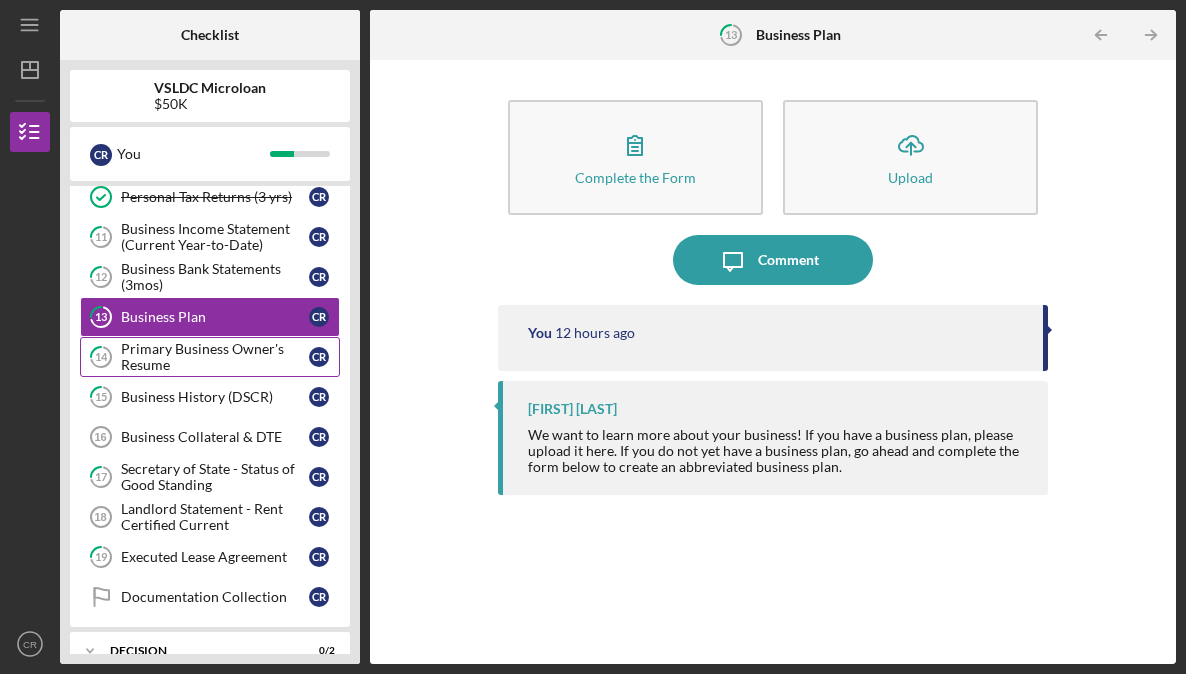 click on "Primary Business Owner's Resume" at bounding box center (215, 357) 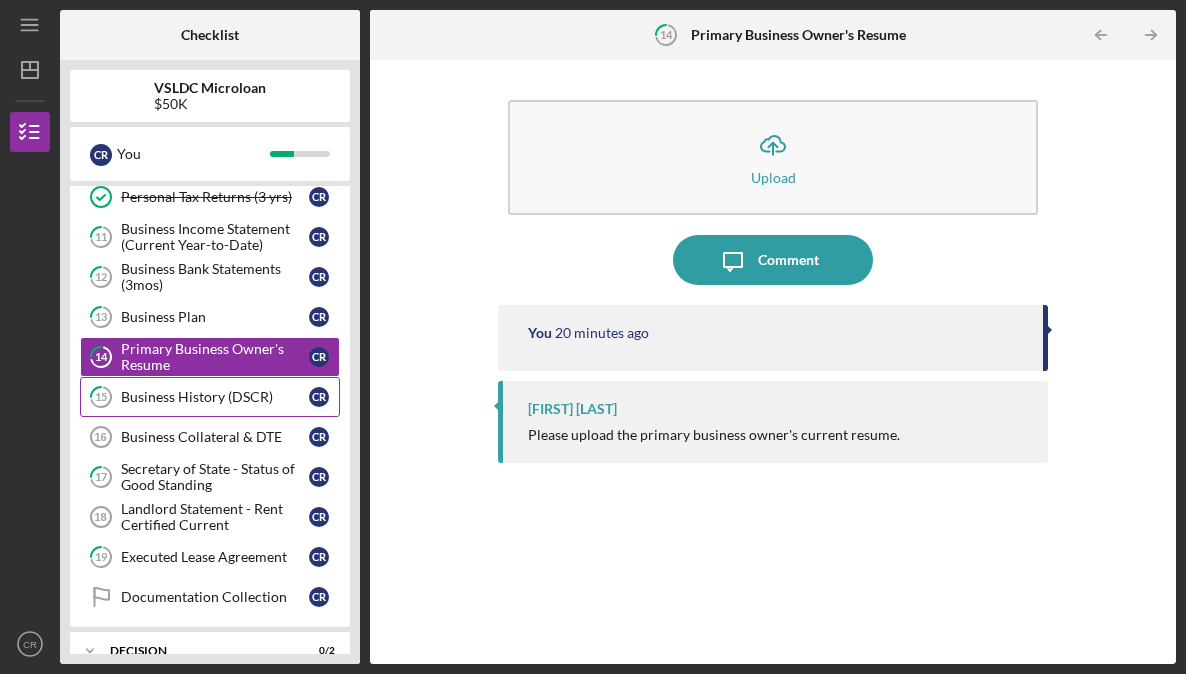click on "Business History (DSCR)" at bounding box center (215, 397) 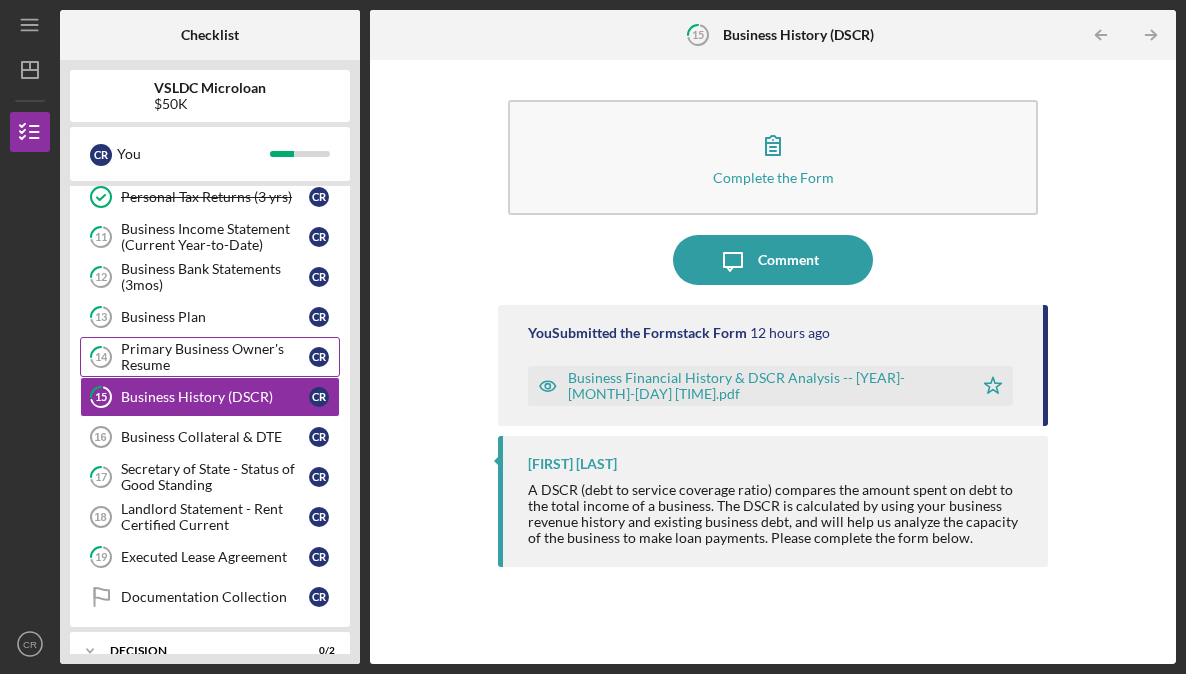 click on "Primary Business Owner's Resume" at bounding box center [215, 357] 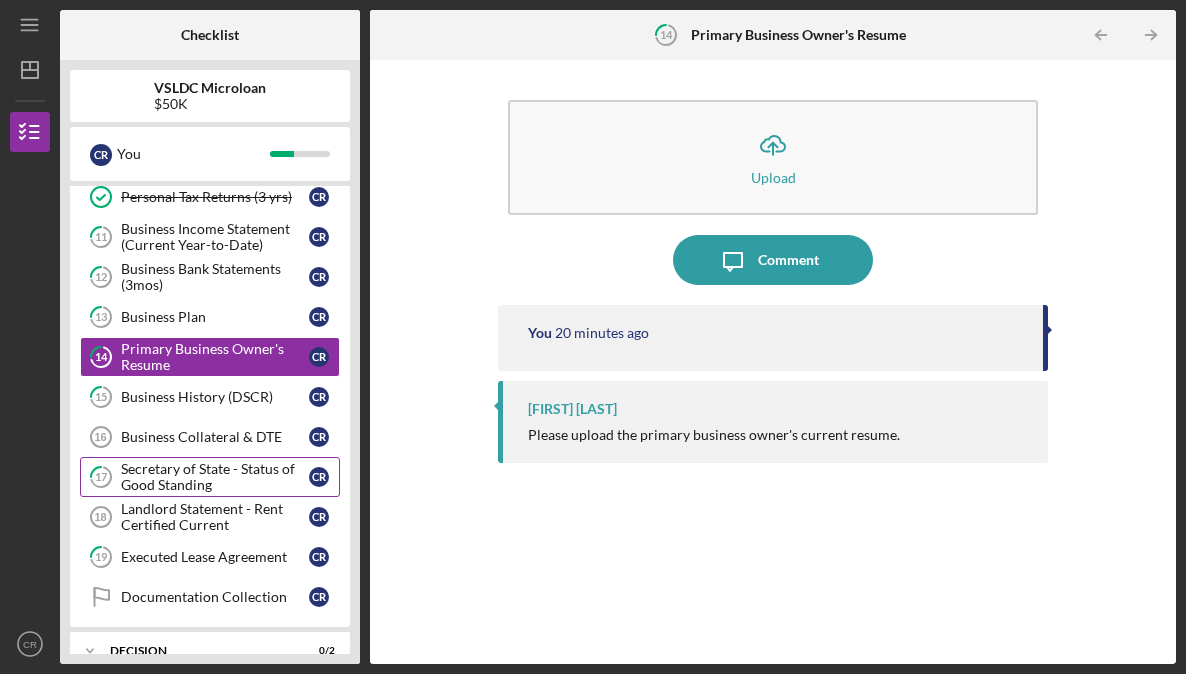 click on "Secretary of State - Status of Good Standing" at bounding box center [215, 477] 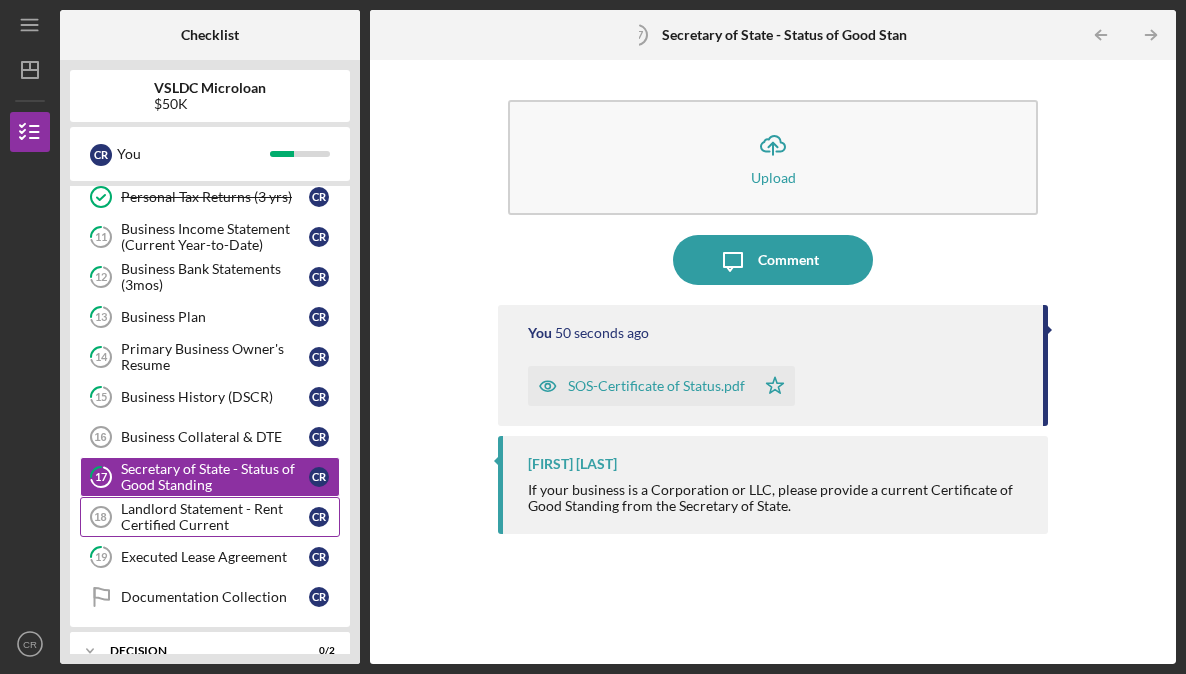 click on "Landlord Statement - Rent Certified Current" at bounding box center (215, 517) 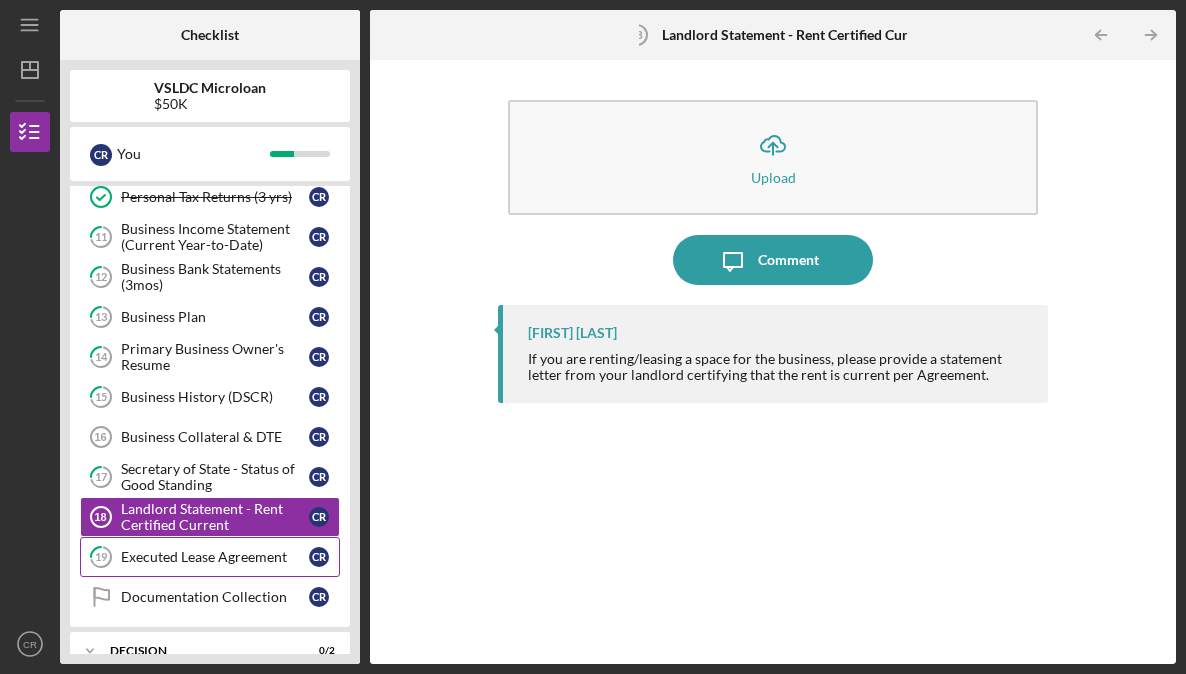click on "Executed Lease Agreement" at bounding box center (215, 557) 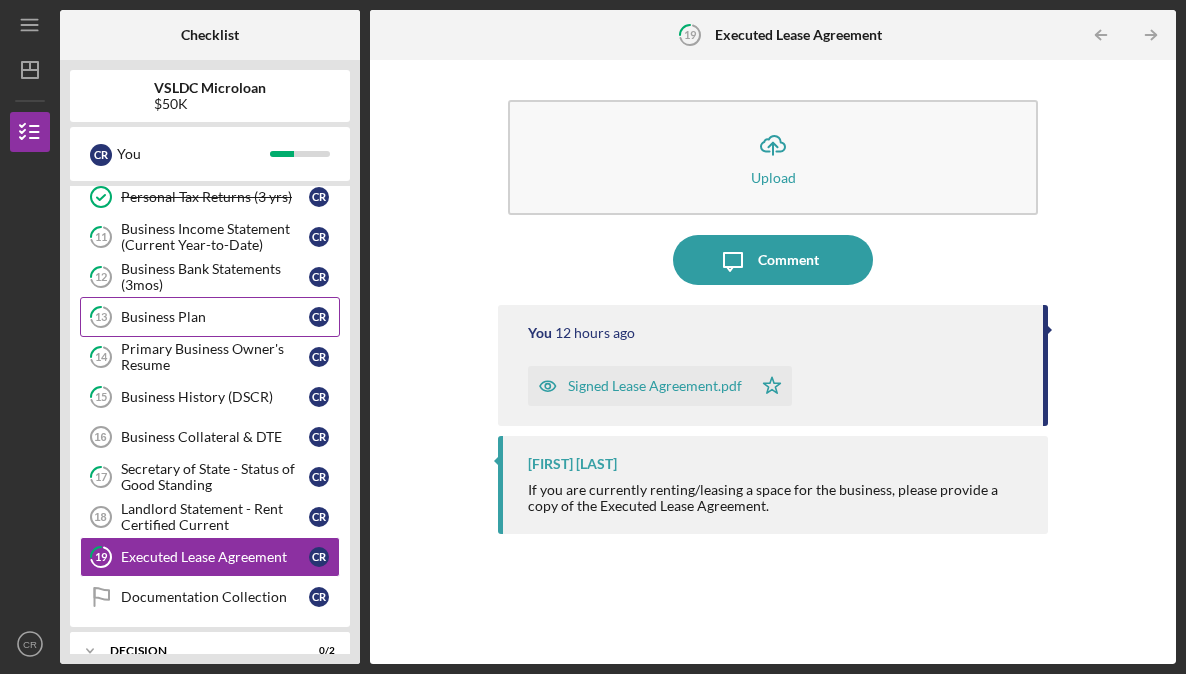 click on "Business Plan" at bounding box center [215, 317] 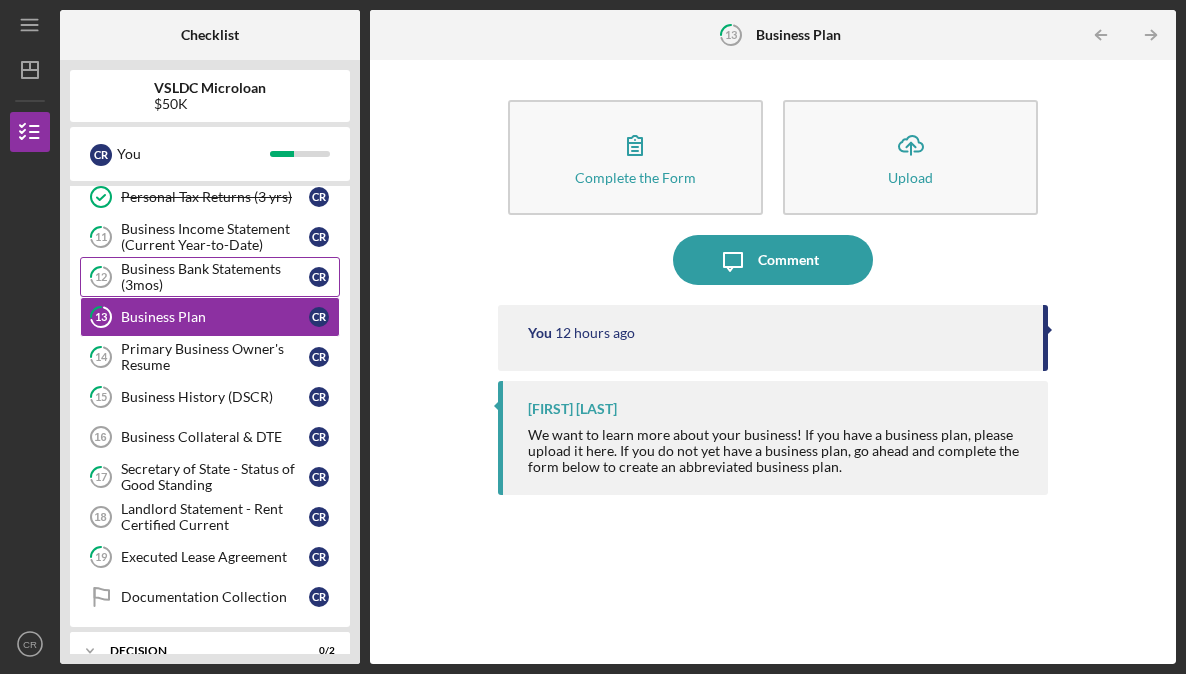 click on "Business Bank Statements (3mos)" at bounding box center (215, 277) 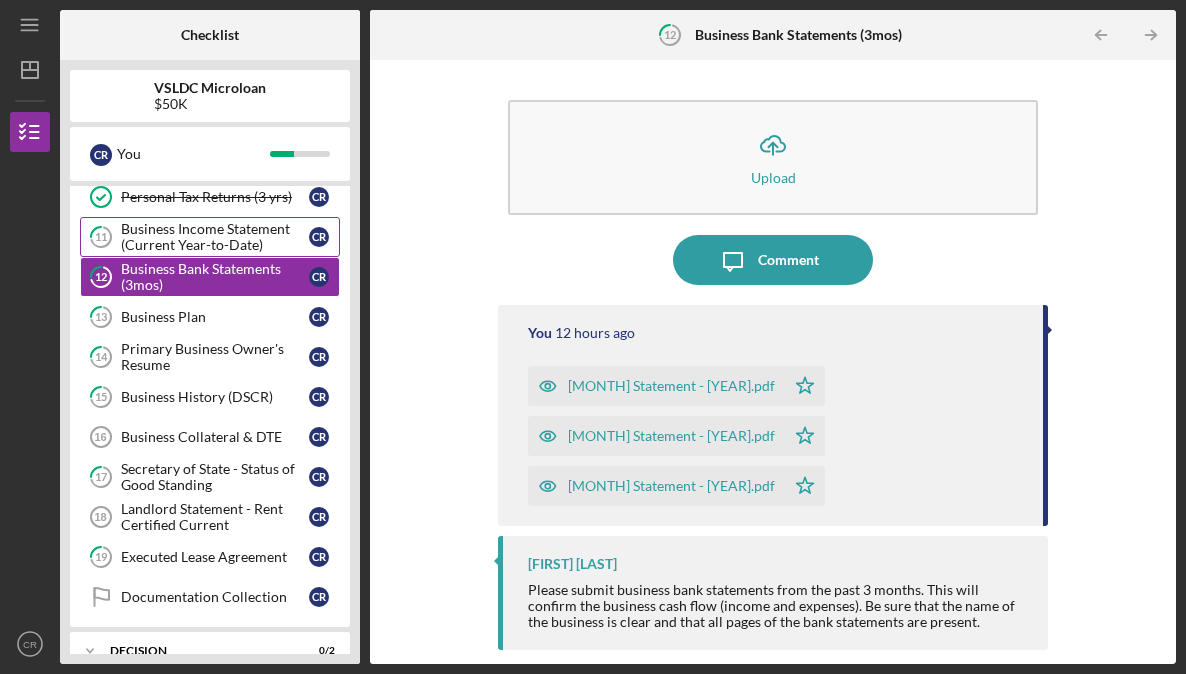 click on "Business Income Statement (Current Year-to-Date)" at bounding box center (215, 237) 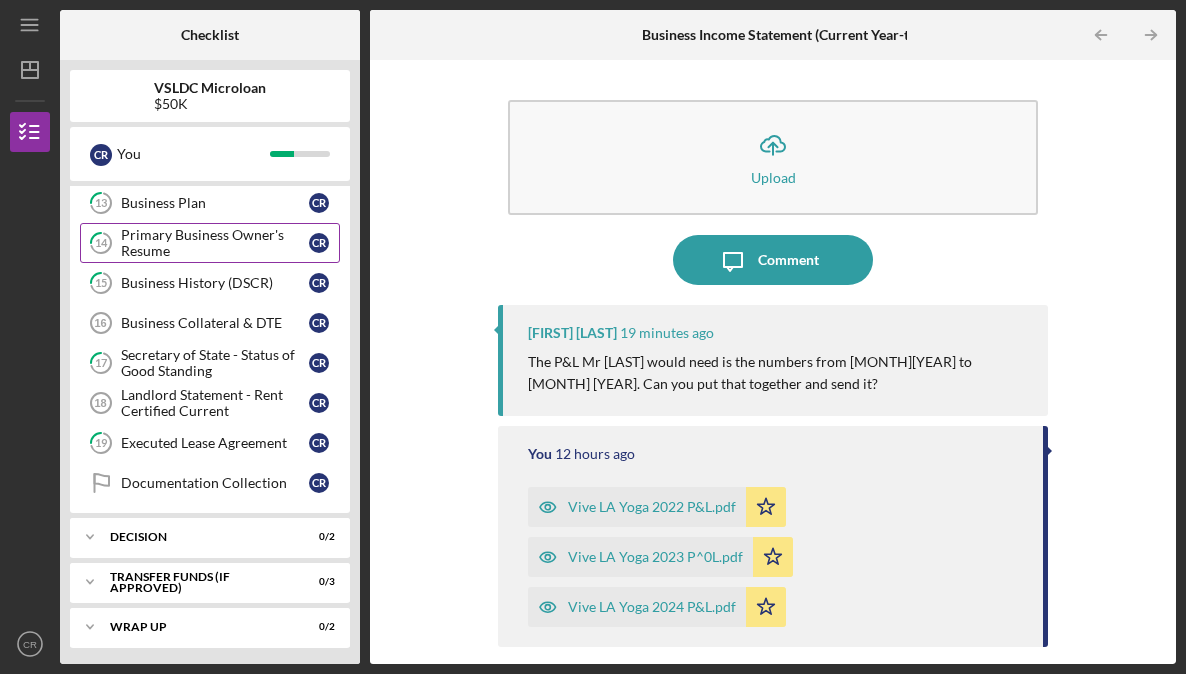 scroll, scrollTop: 253, scrollLeft: 0, axis: vertical 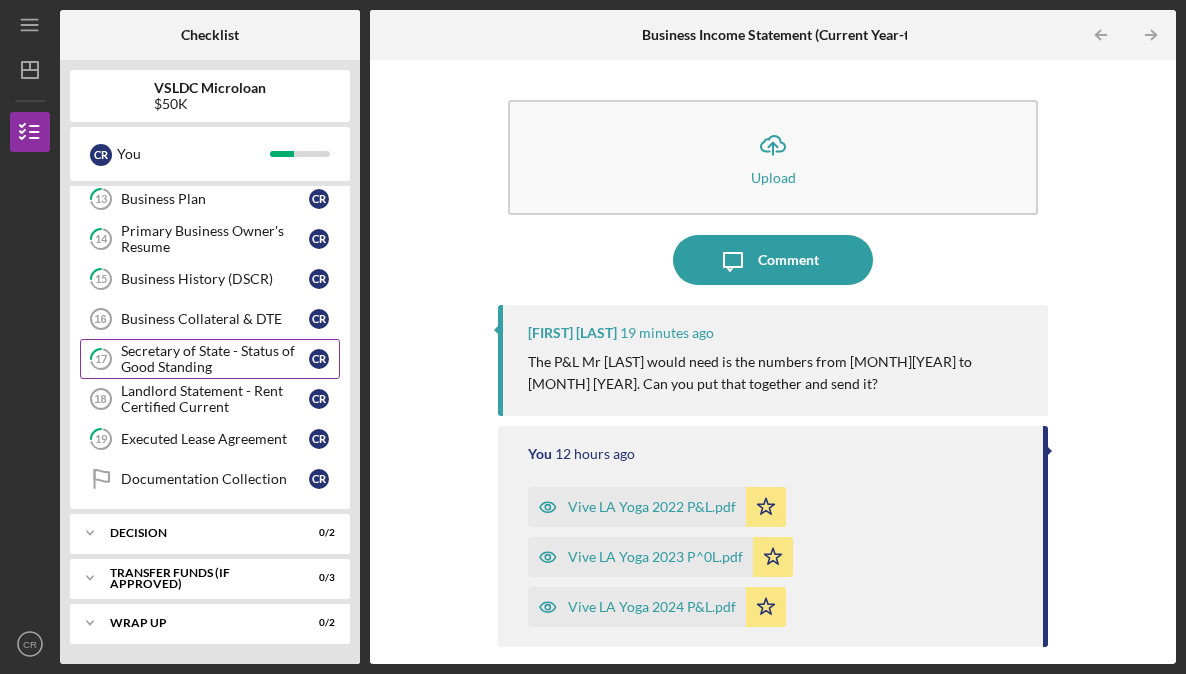 click on "Secretary of State - Status of Good Standing" at bounding box center (215, 359) 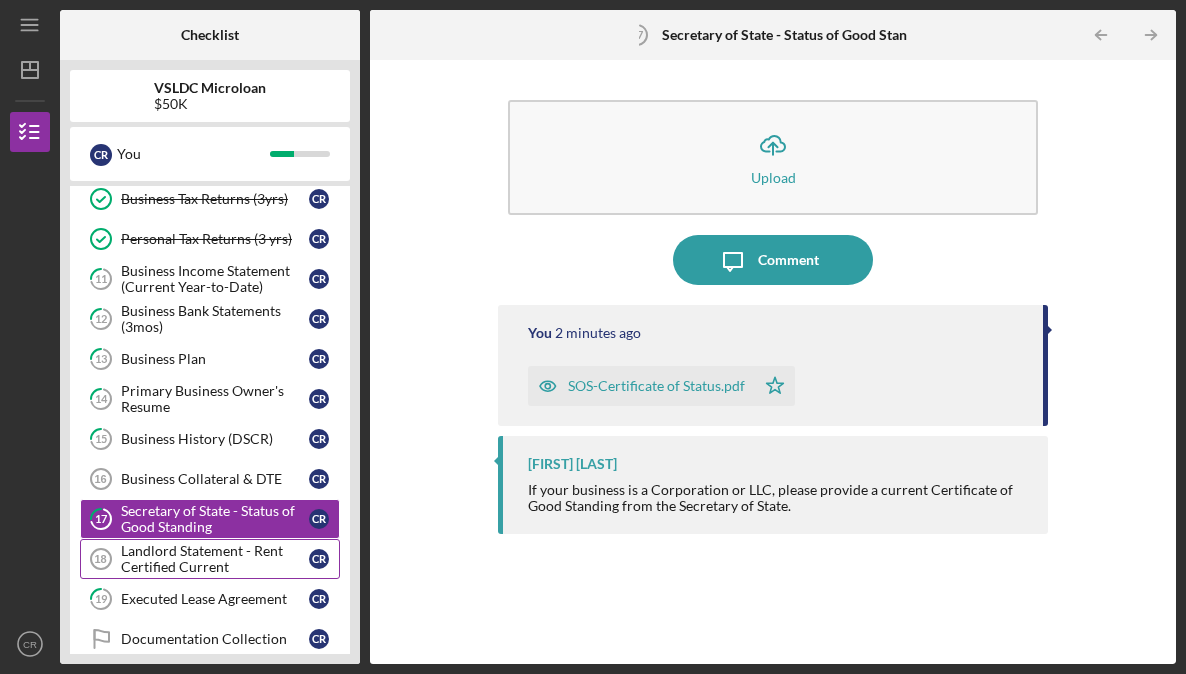 scroll, scrollTop: 87, scrollLeft: 0, axis: vertical 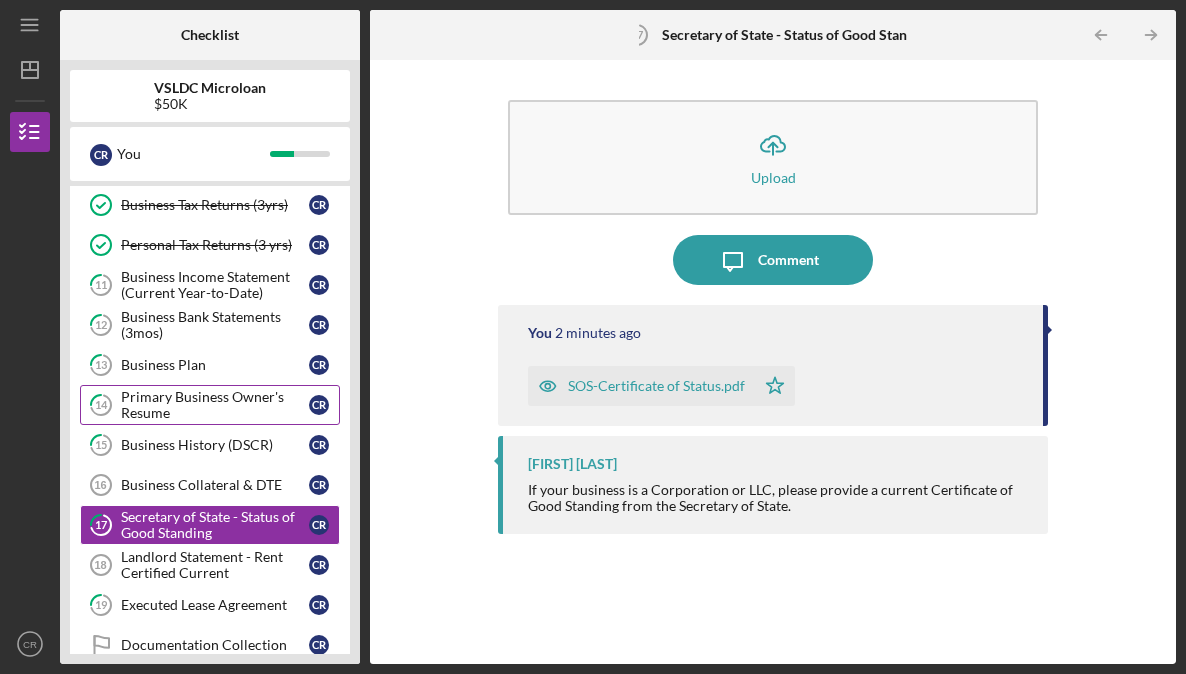 click on "Primary Business Owner's Resume" at bounding box center (215, 405) 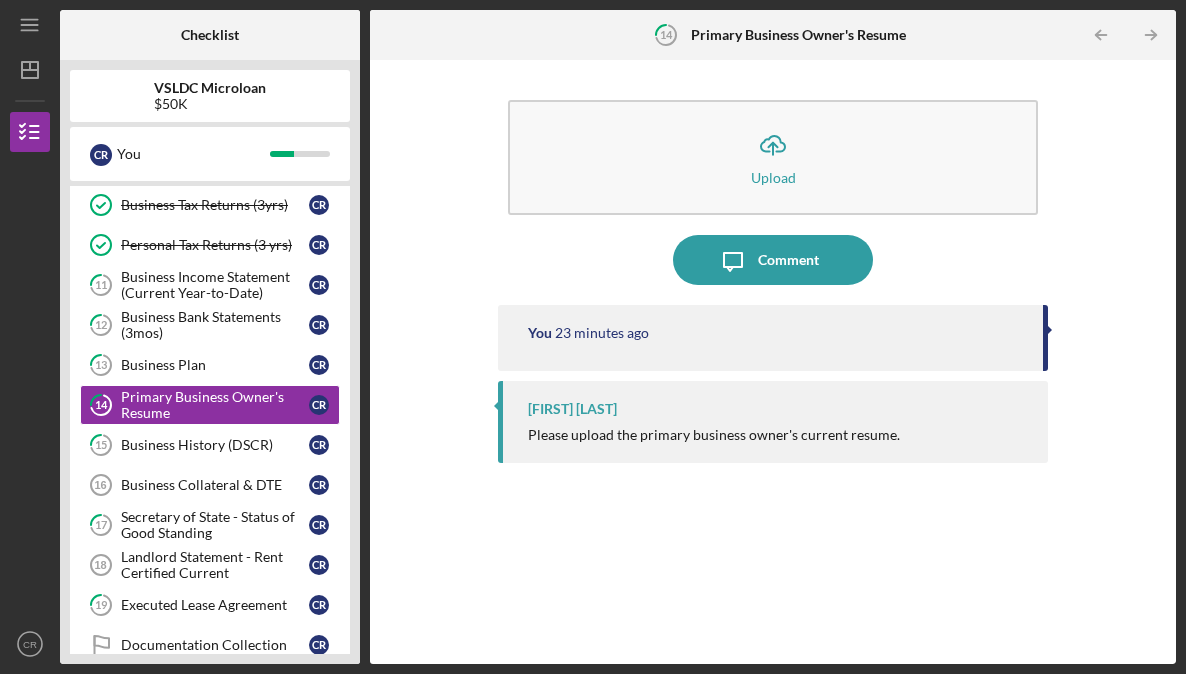 click on "23 minutes ago" at bounding box center [602, 333] 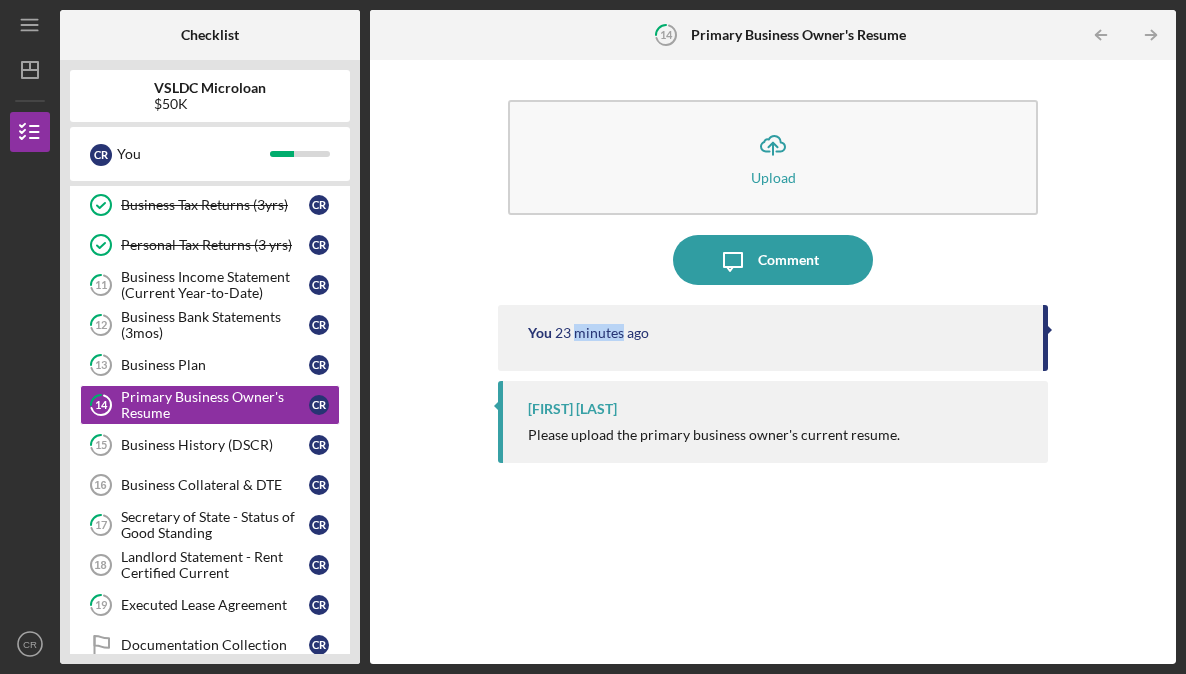 click on "23 minutes ago" at bounding box center (602, 333) 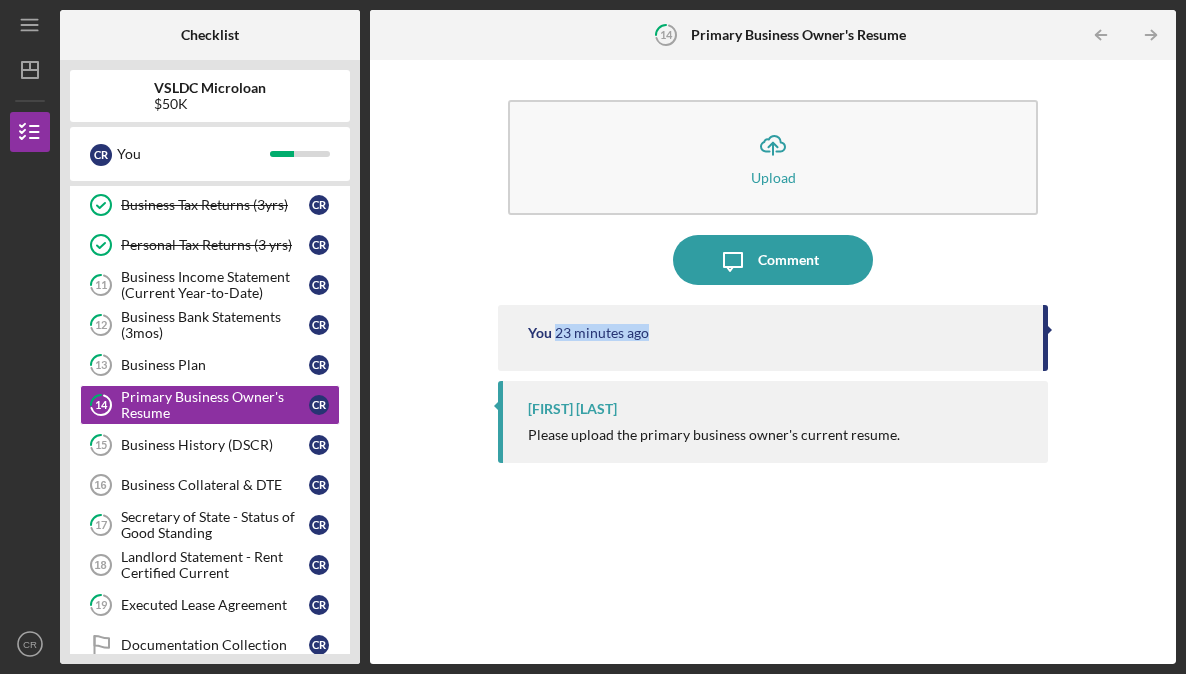 click on "23 minutes ago" at bounding box center (602, 333) 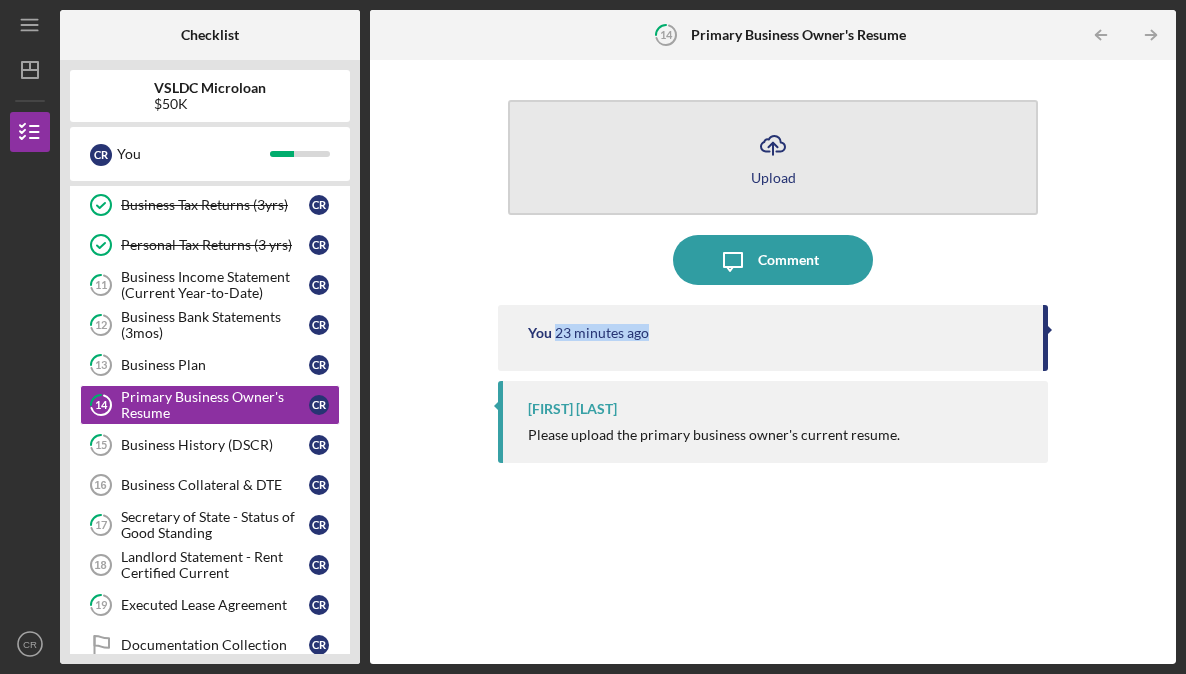 click 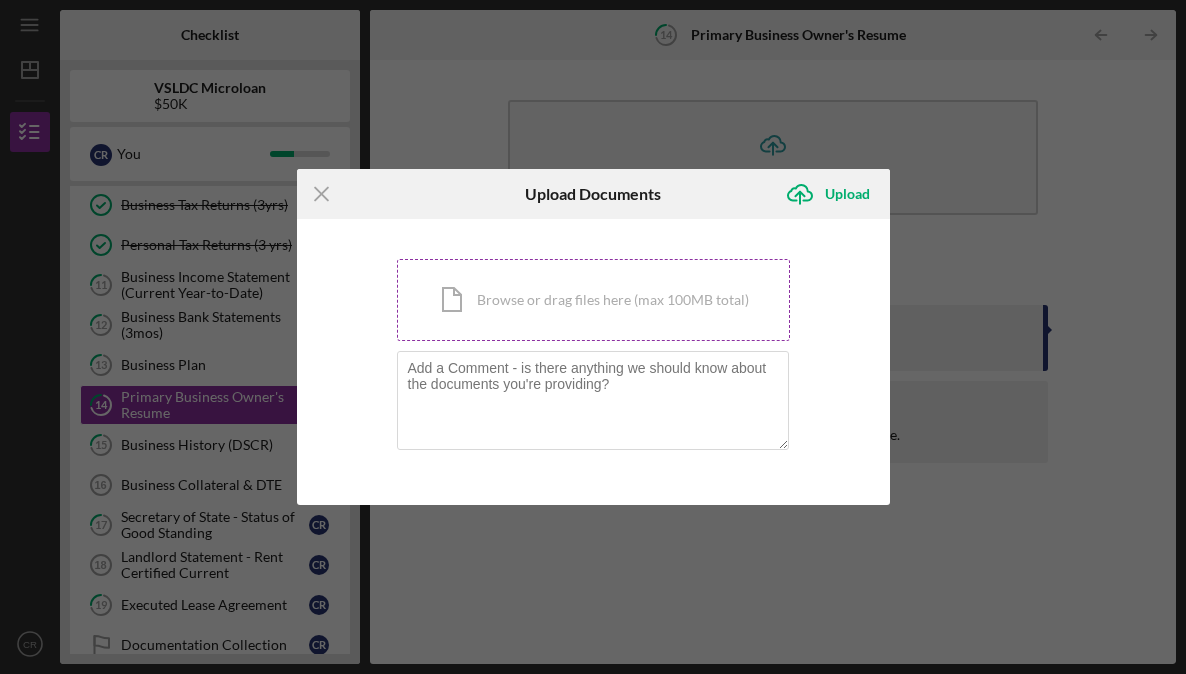 click on "Icon/Document Browse or drag files here (max 100MB total) Tap to choose files or take a photo" at bounding box center (593, 300) 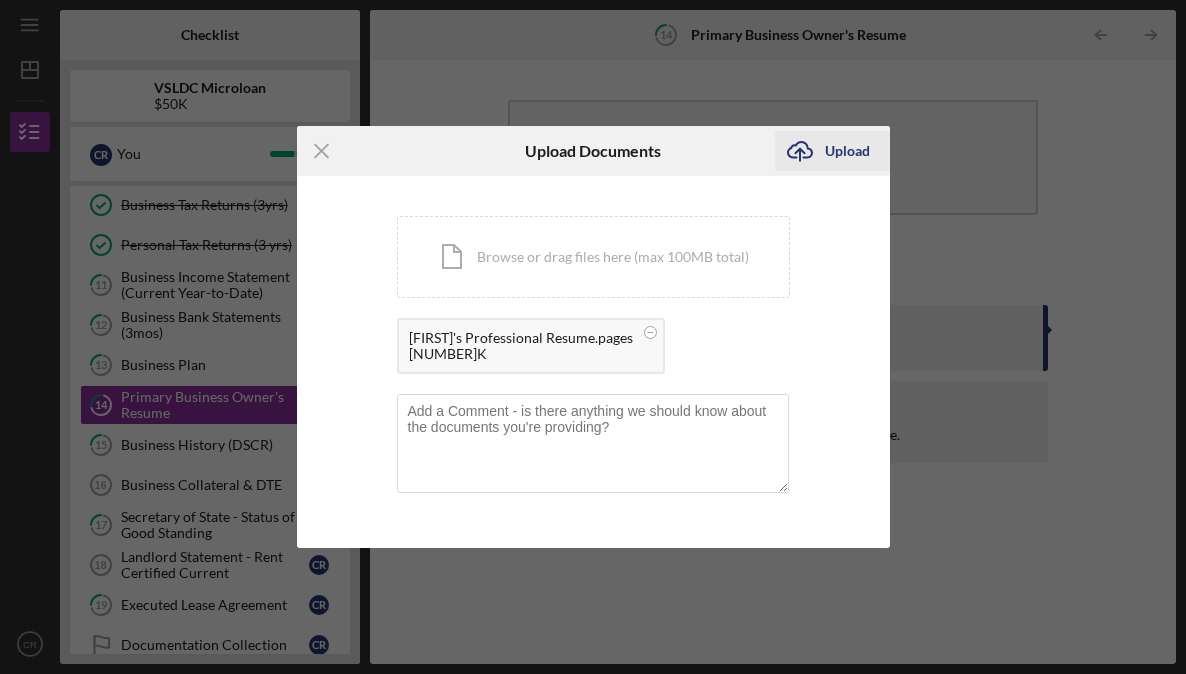click on "Upload" at bounding box center (847, 151) 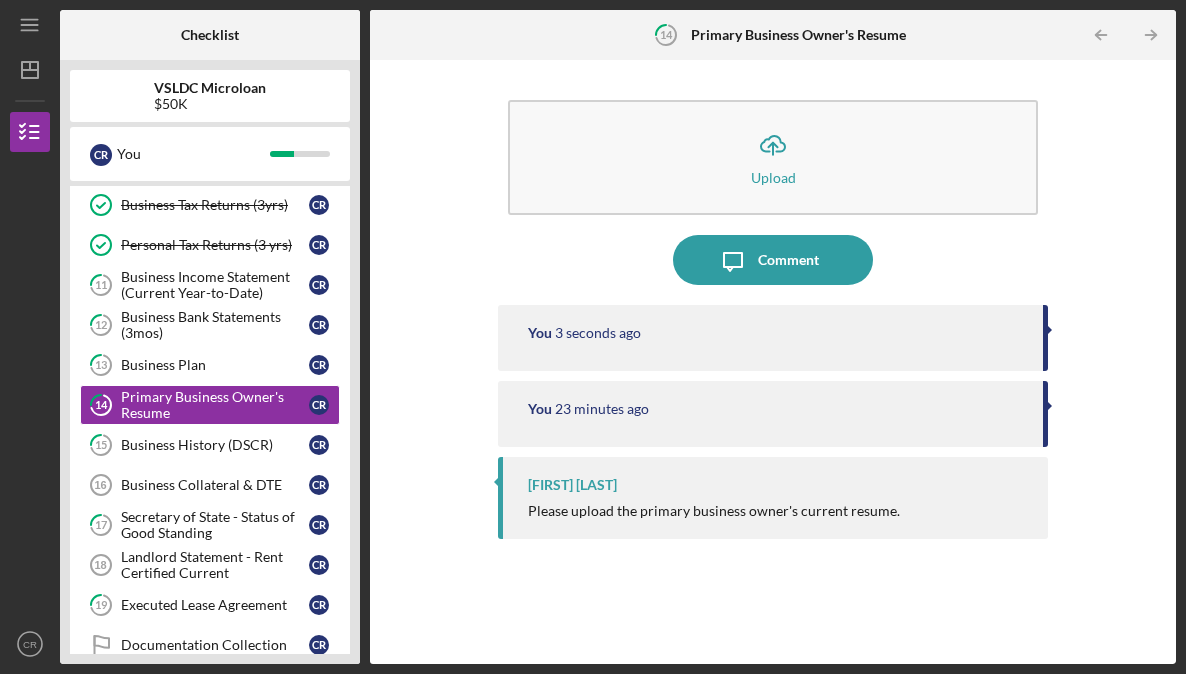 click on "You   3 seconds ago" at bounding box center [773, 338] 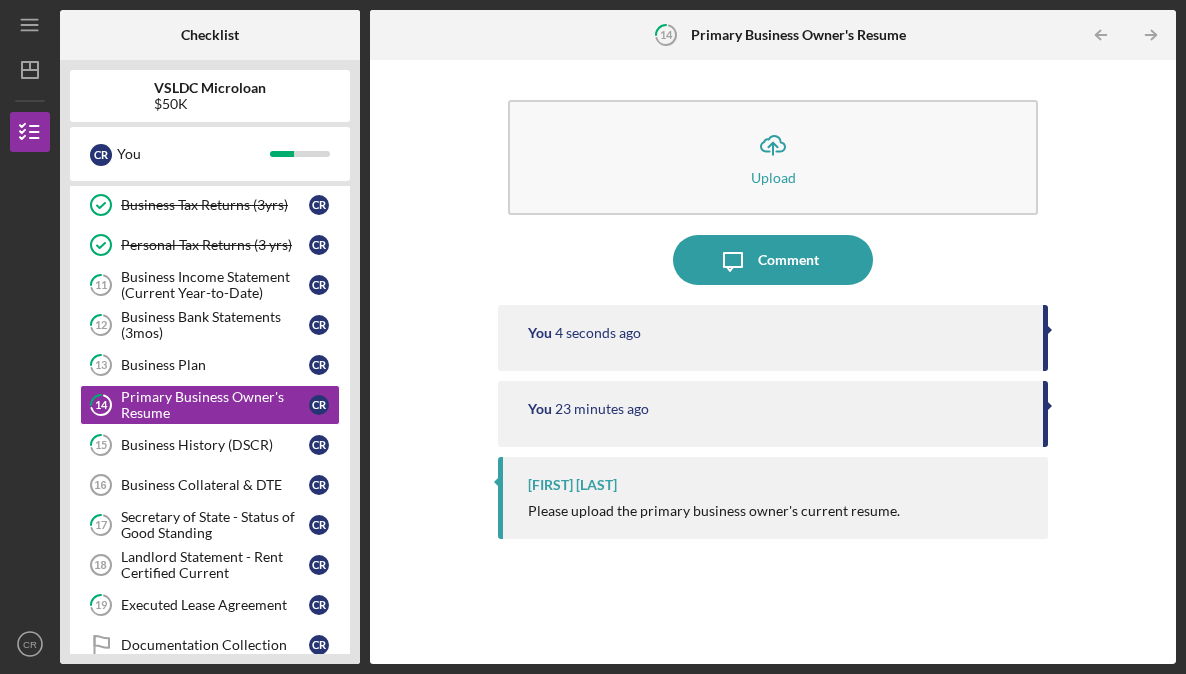 drag, startPoint x: 1046, startPoint y: 337, endPoint x: 852, endPoint y: 342, distance: 194.06442 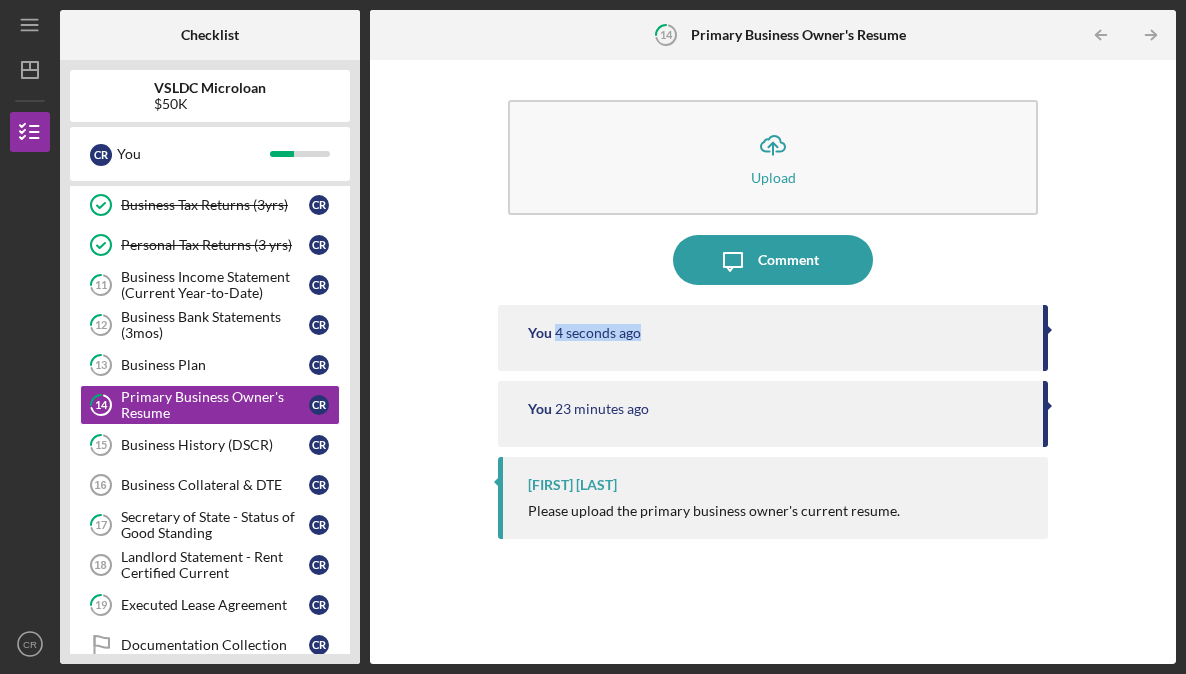 drag, startPoint x: 852, startPoint y: 342, endPoint x: 814, endPoint y: 342, distance: 38 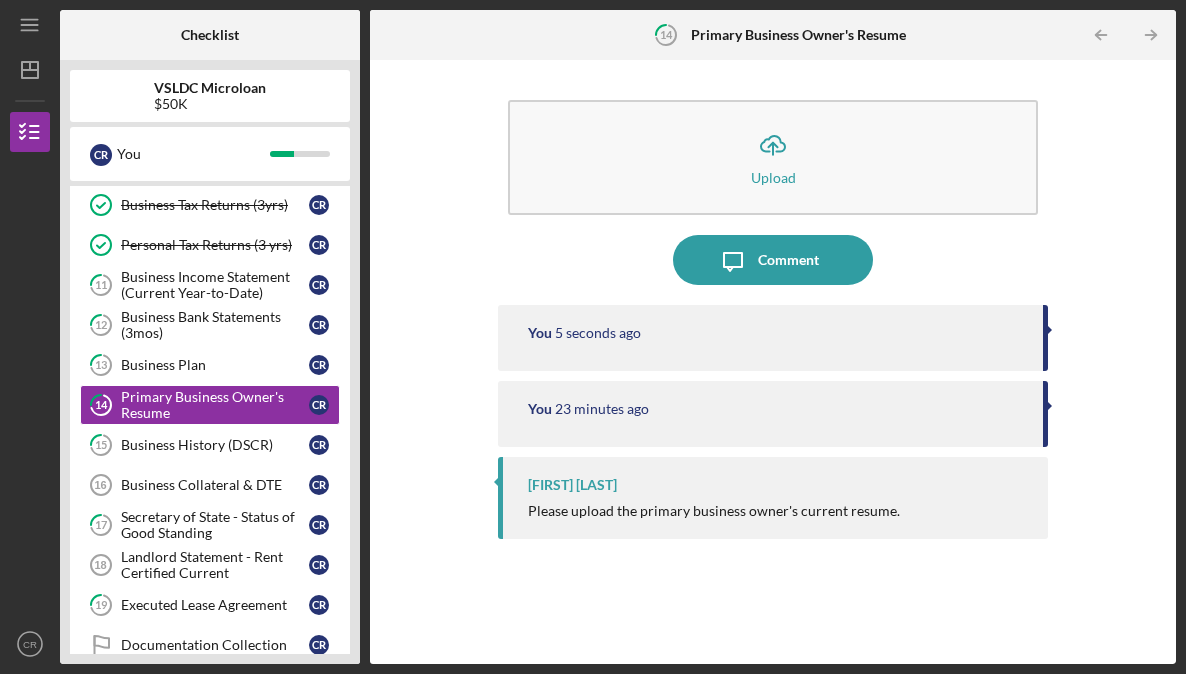 drag, startPoint x: 814, startPoint y: 342, endPoint x: 677, endPoint y: 341, distance: 137.00365 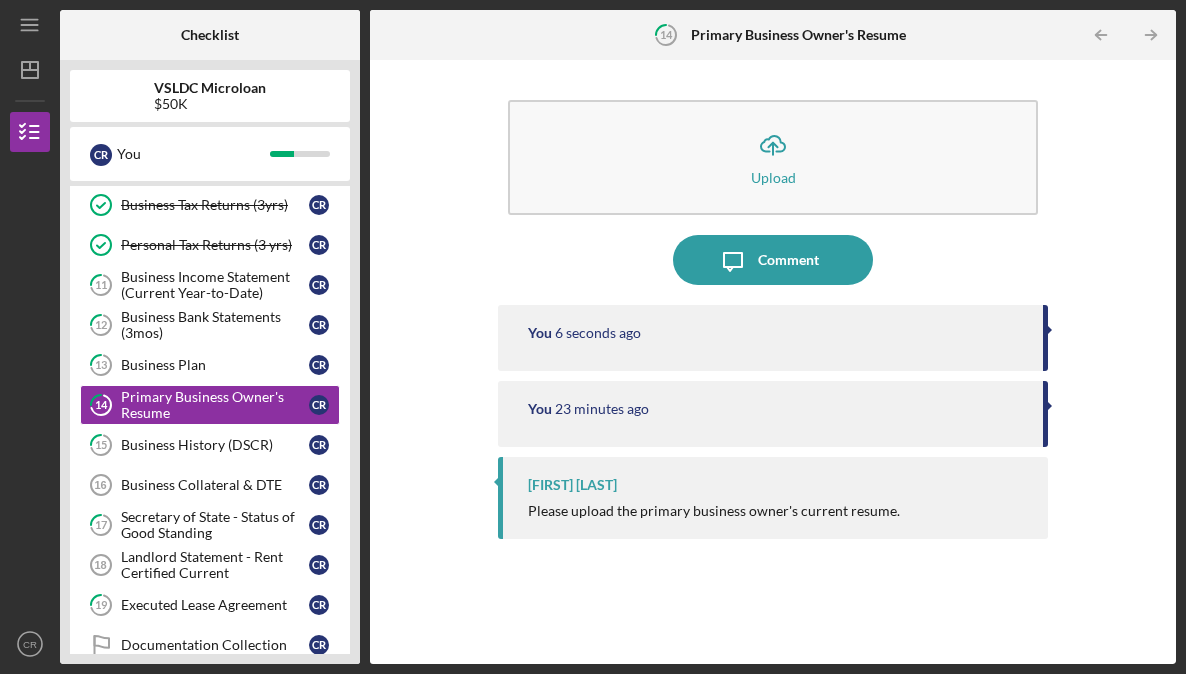 click on "You   23 minutes ago" at bounding box center (775, 409) 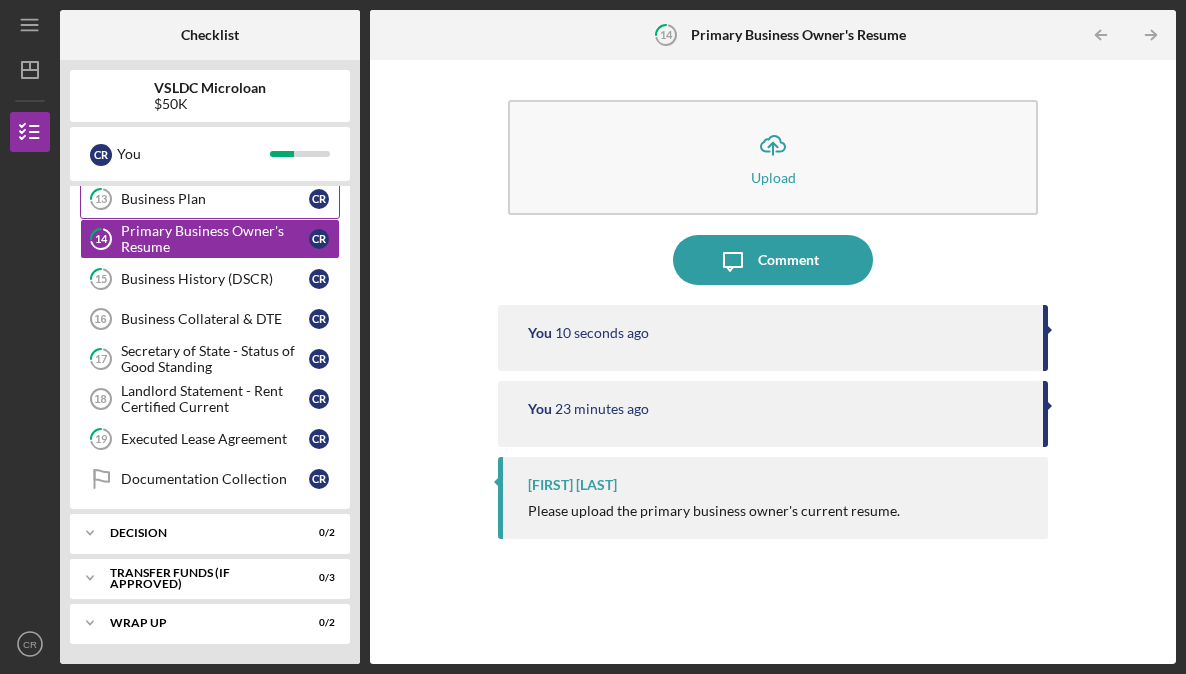 scroll, scrollTop: 252, scrollLeft: 0, axis: vertical 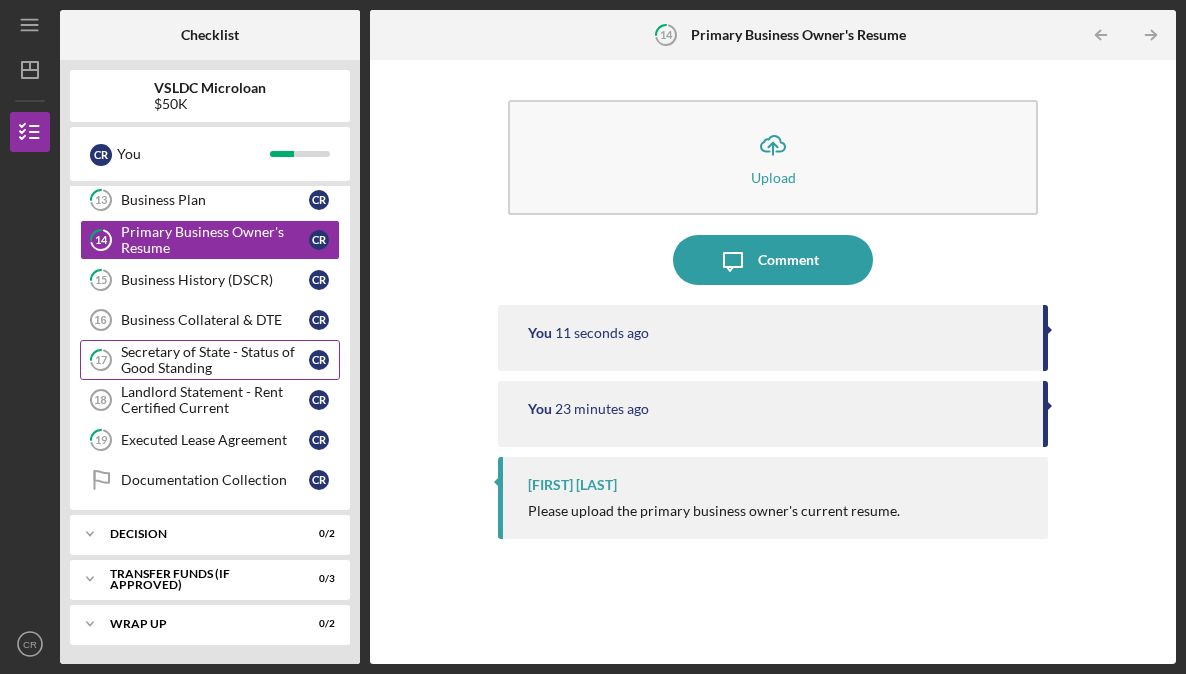 click on "Secretary of State - Status of Good Standing" at bounding box center [215, 360] 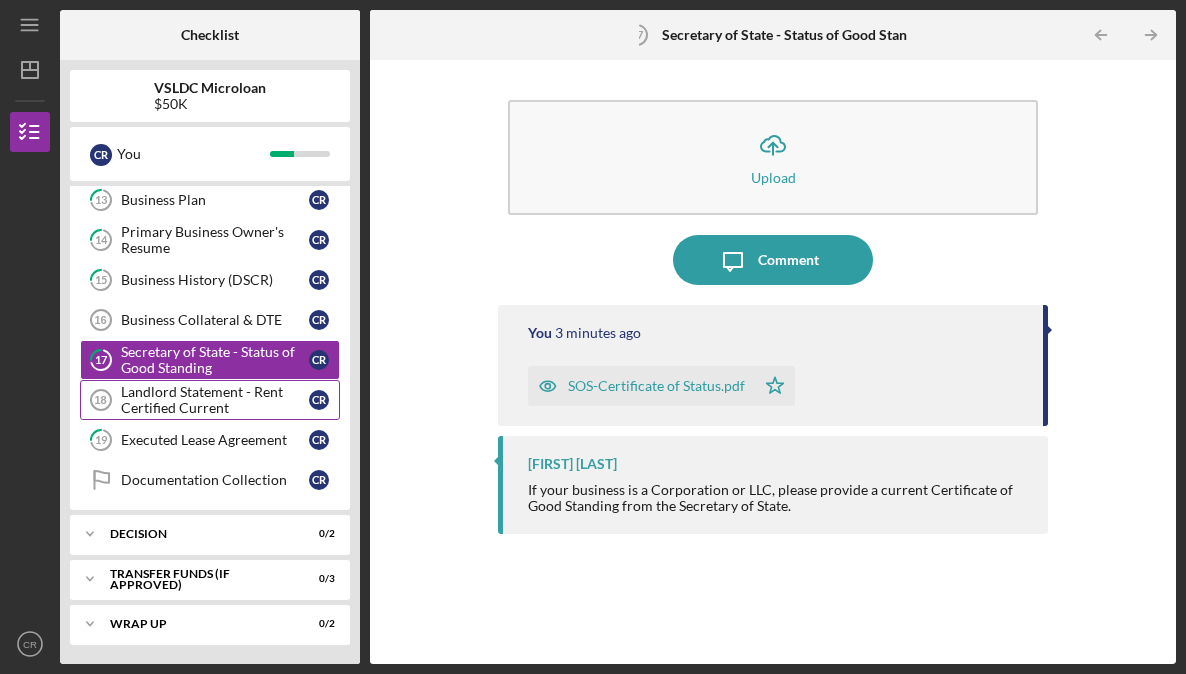 click on "Landlord Statement - Rent Certified Current" at bounding box center [215, 400] 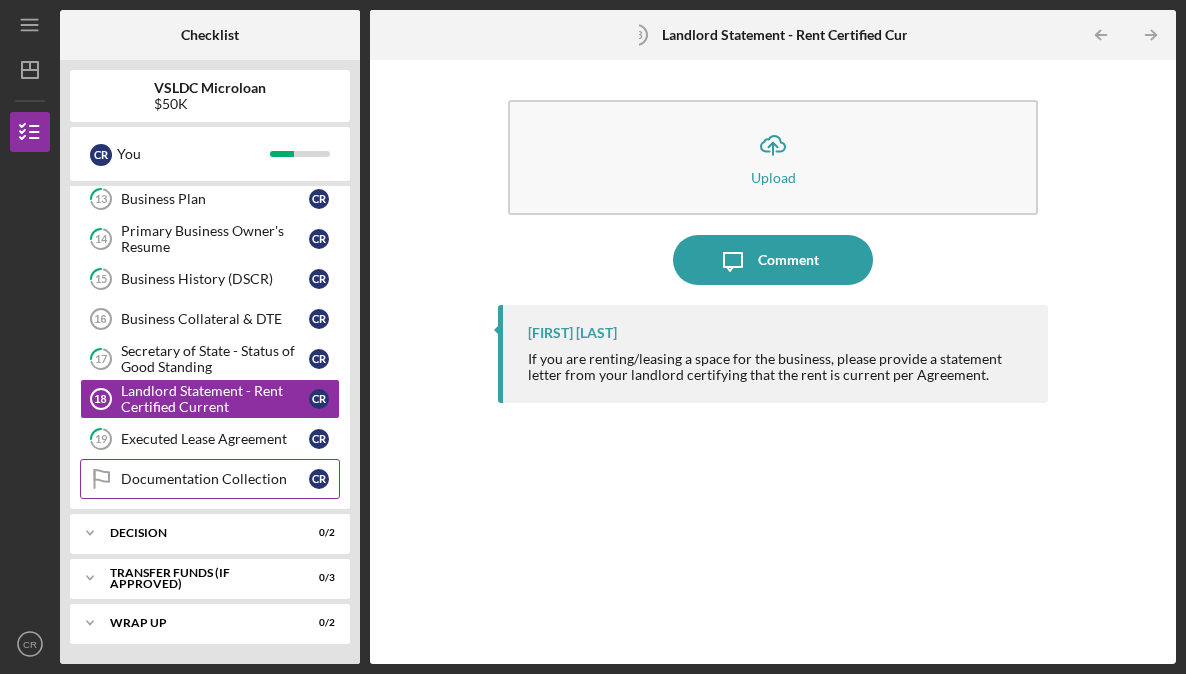 scroll, scrollTop: 0, scrollLeft: 0, axis: both 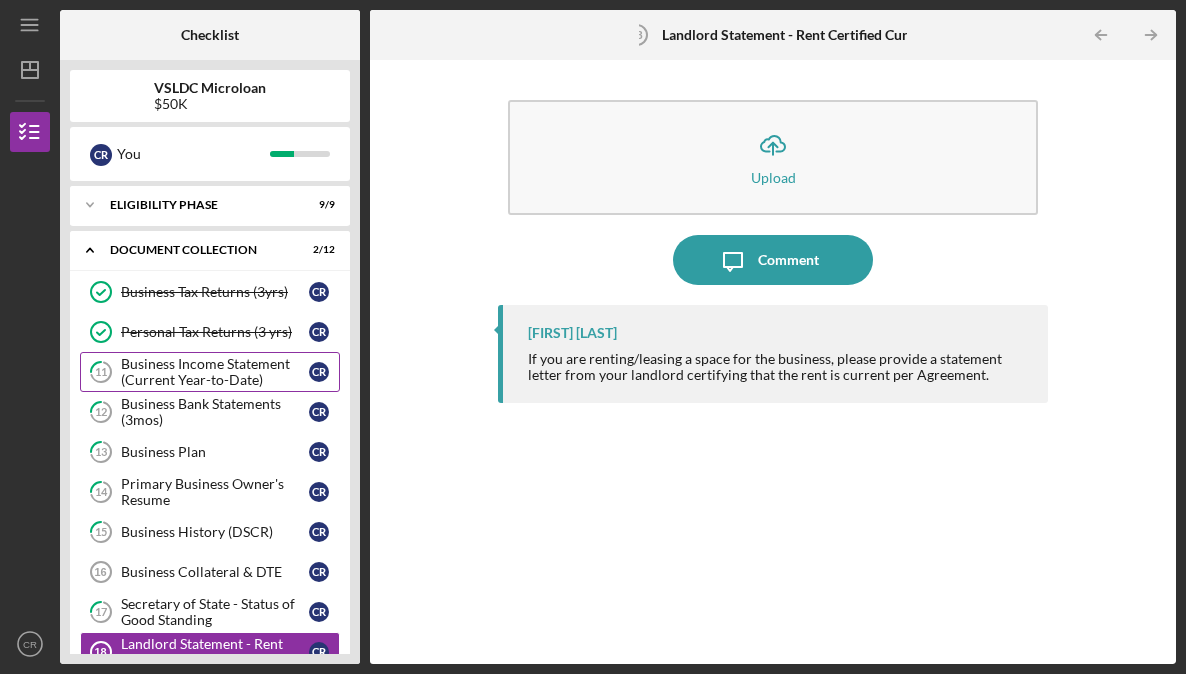 click on "Business Income Statement (Current Year-to-Date)" at bounding box center (215, 372) 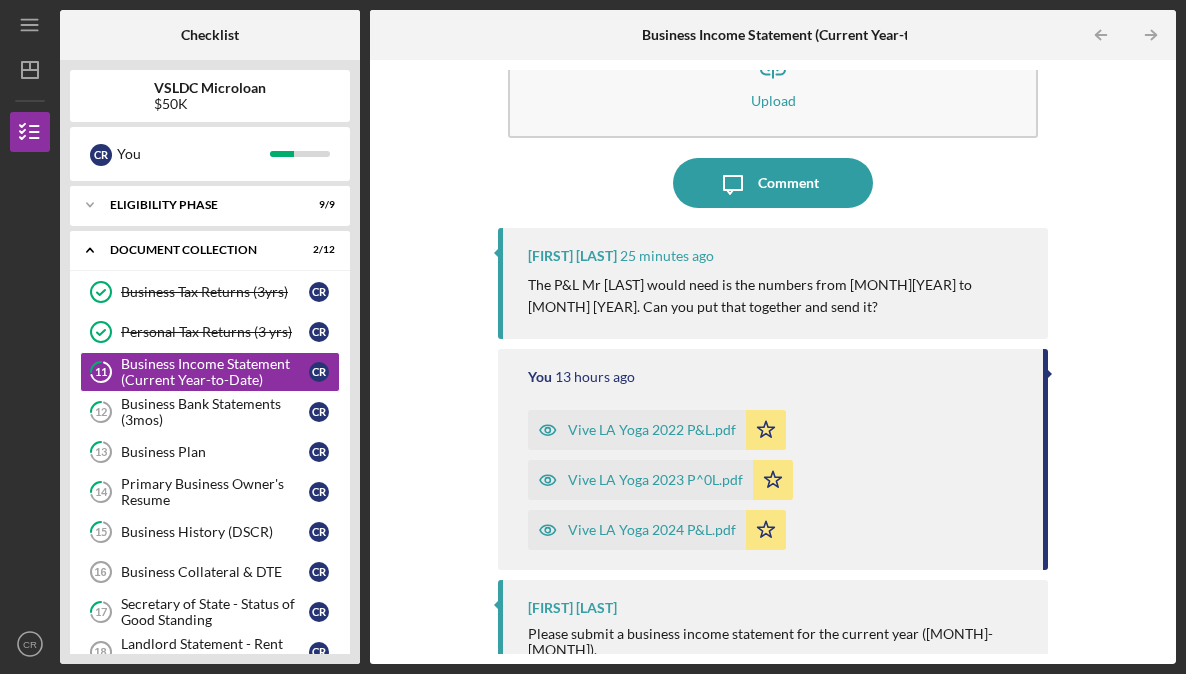 scroll, scrollTop: 181, scrollLeft: 0, axis: vertical 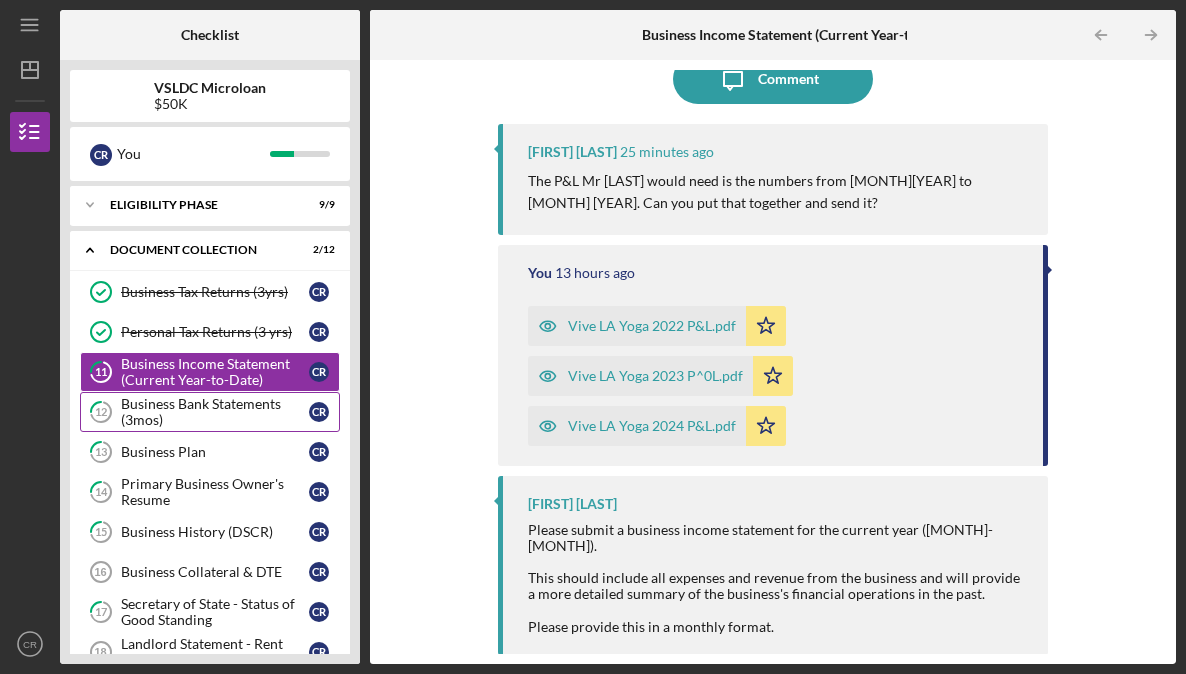 click on "Business Bank Statements (3mos)" at bounding box center (215, 412) 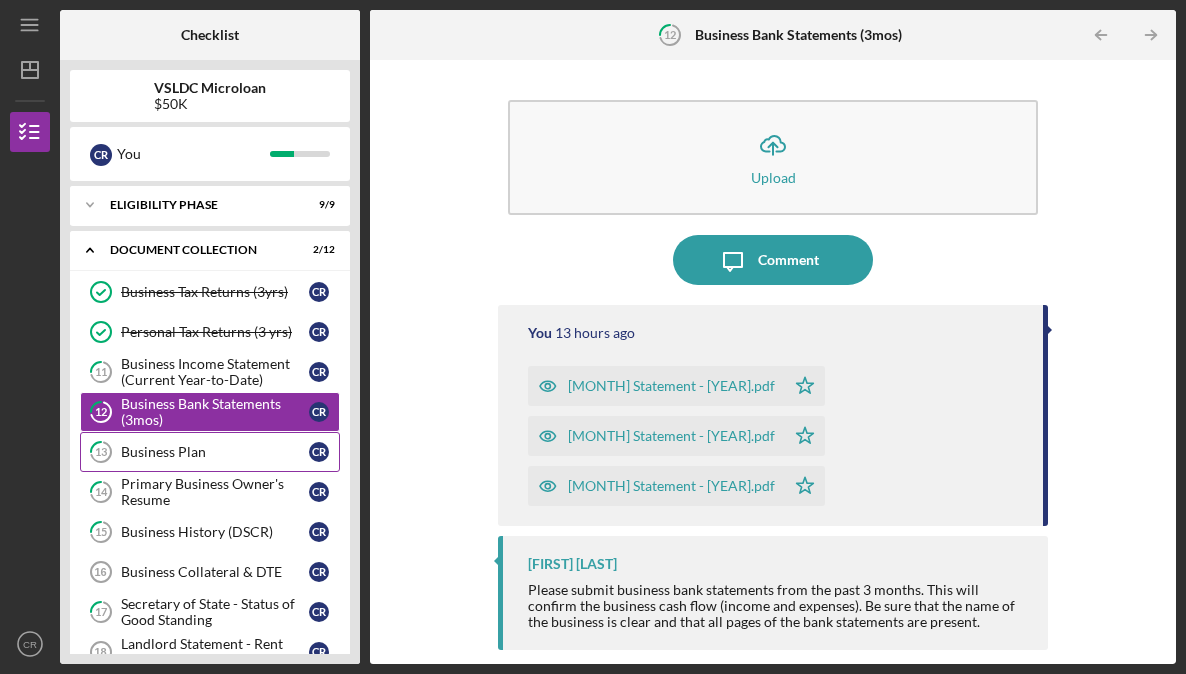 click on "Business Plan" at bounding box center (215, 452) 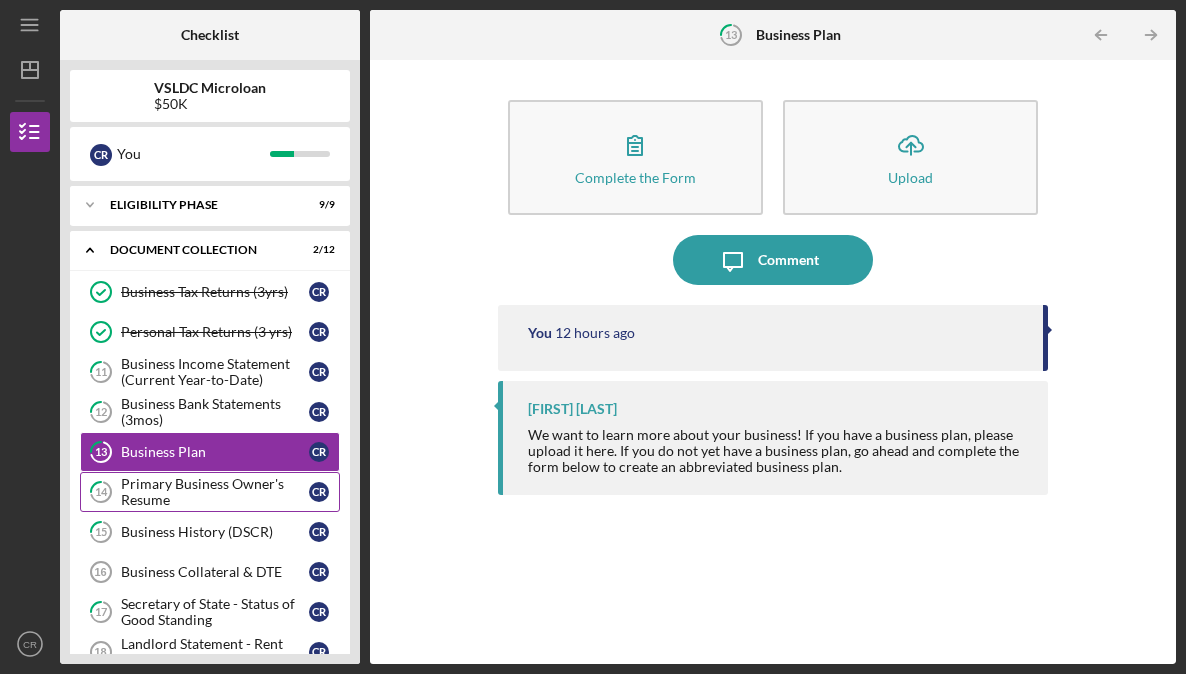 click on "Primary Business Owner's Resume" at bounding box center [215, 492] 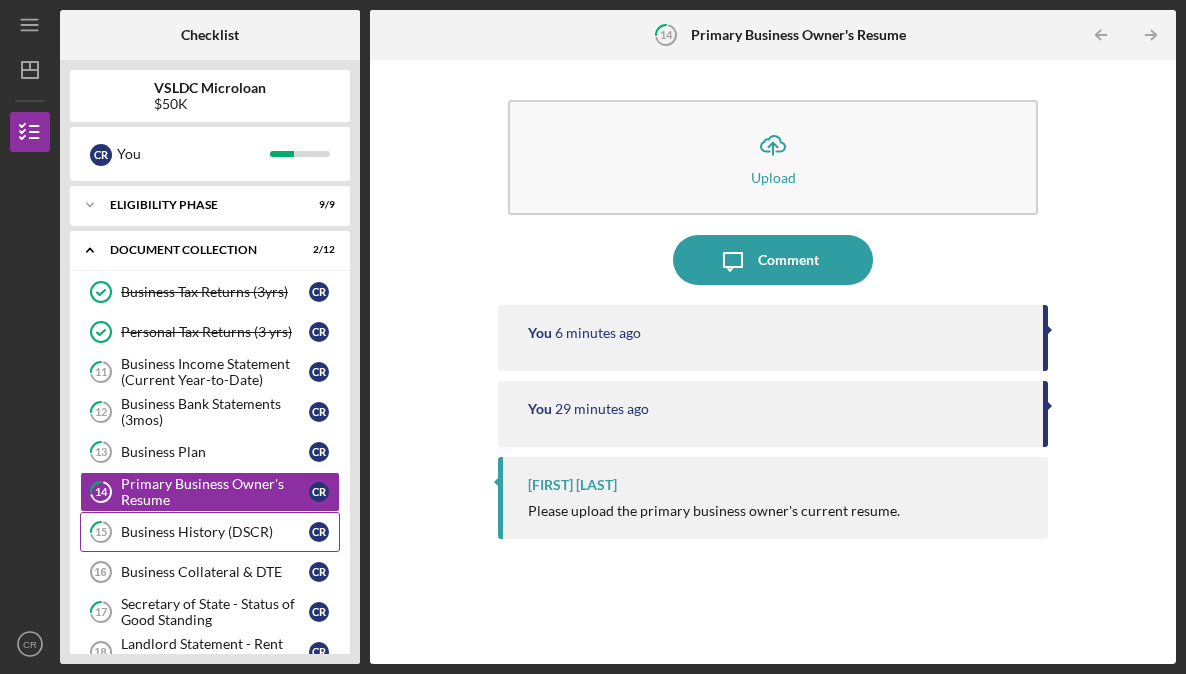 click on "Business History (DSCR)" at bounding box center (215, 532) 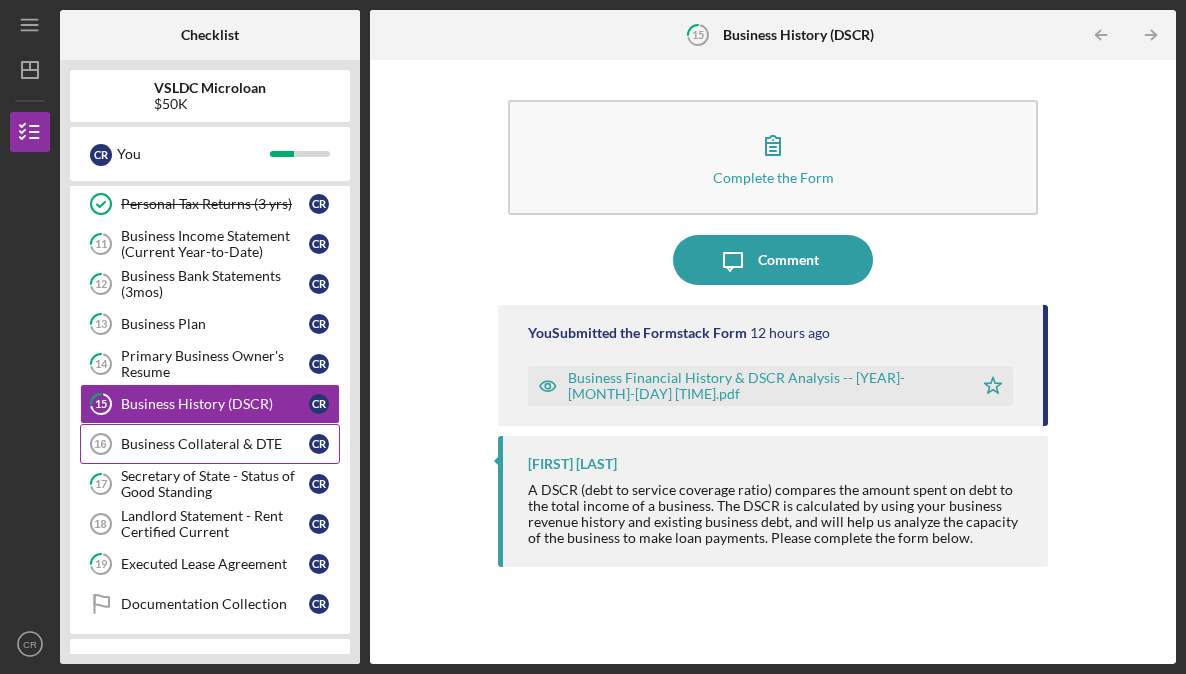 scroll, scrollTop: 143, scrollLeft: 0, axis: vertical 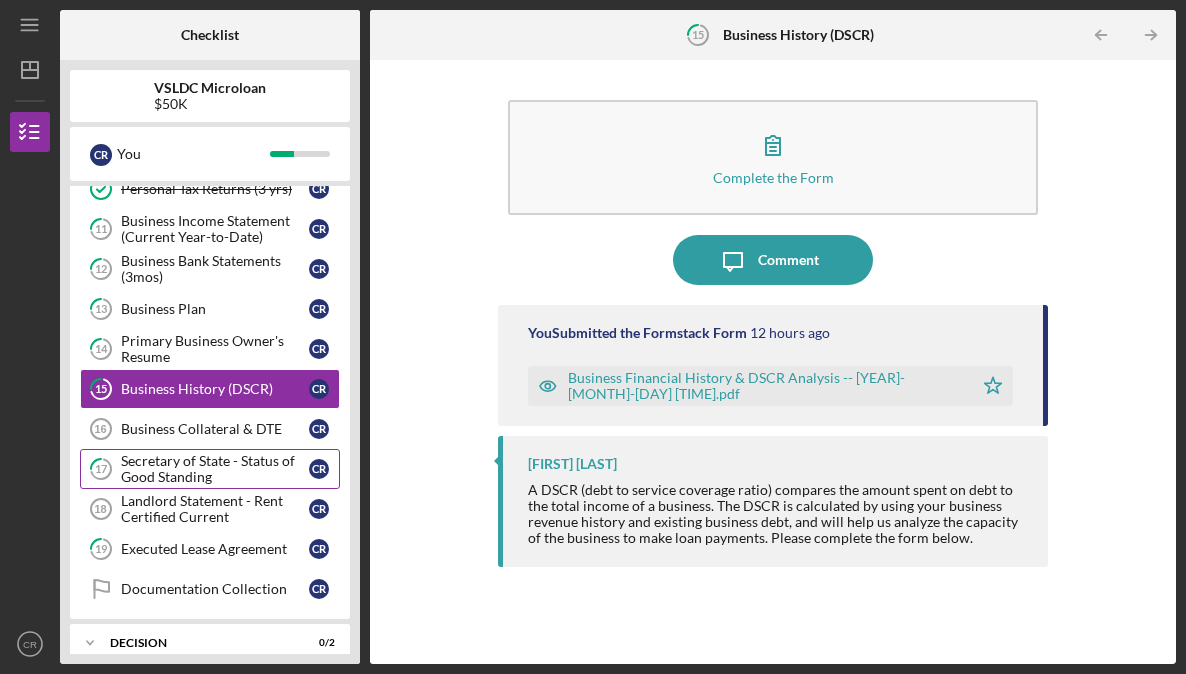 click on "Secretary of State - Status of Good Standing" at bounding box center (215, 469) 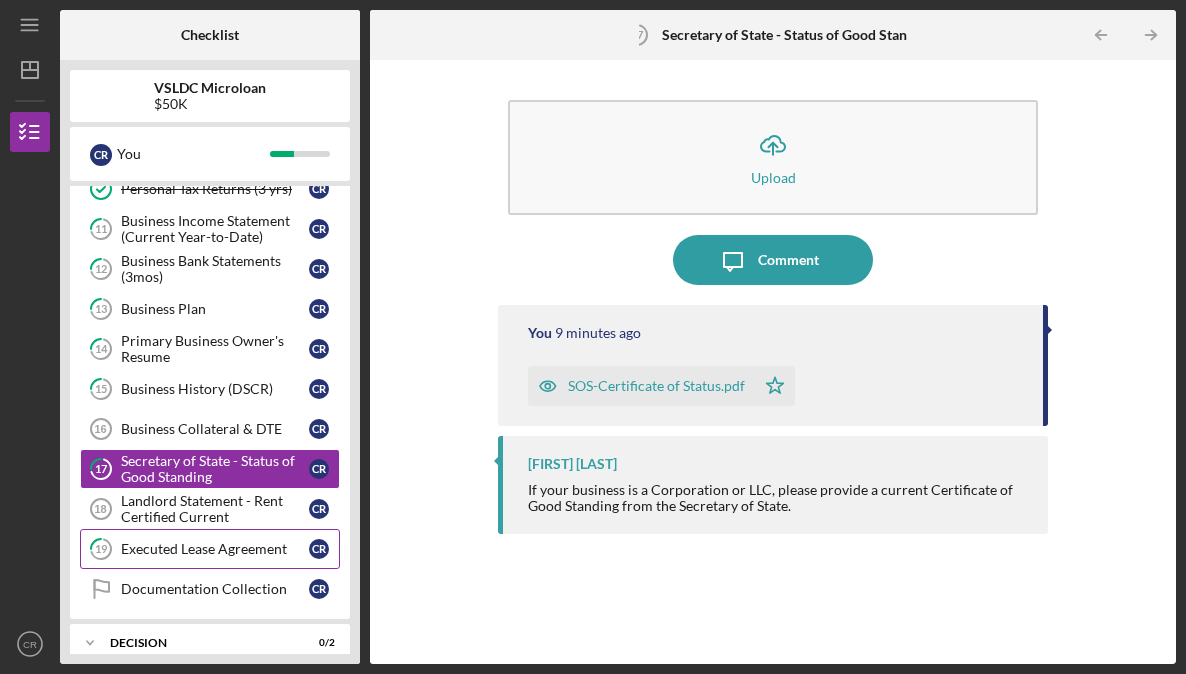 click on "Executed Lease Agreement" at bounding box center (215, 549) 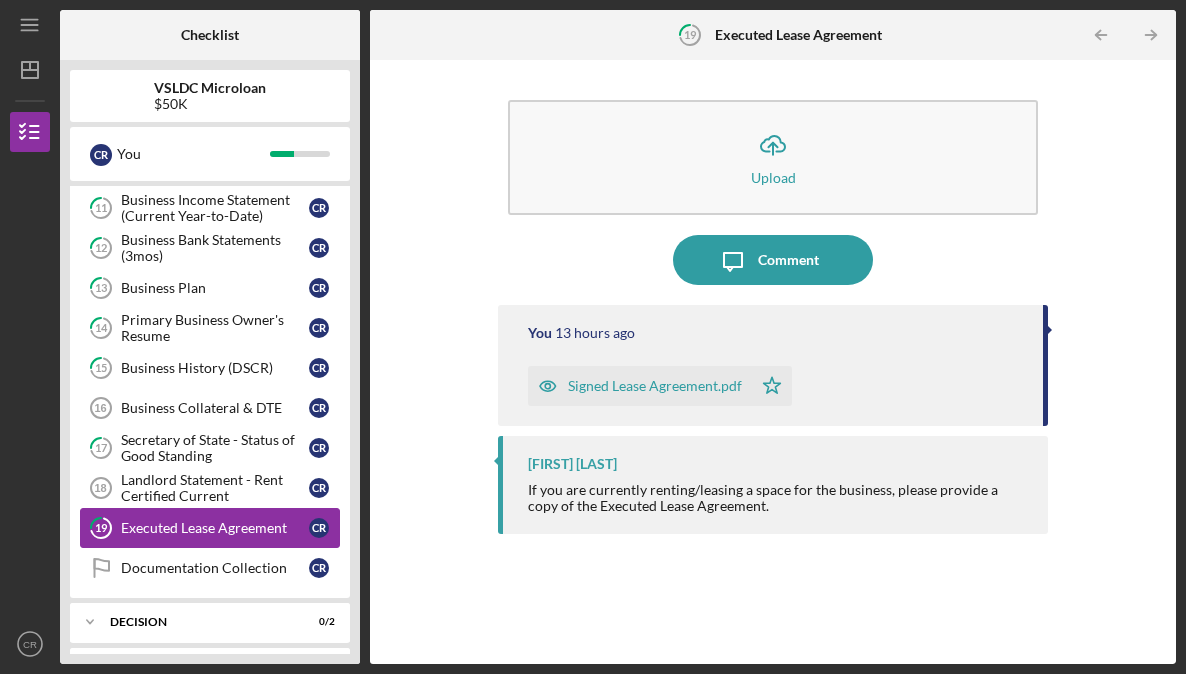 scroll, scrollTop: 148, scrollLeft: 0, axis: vertical 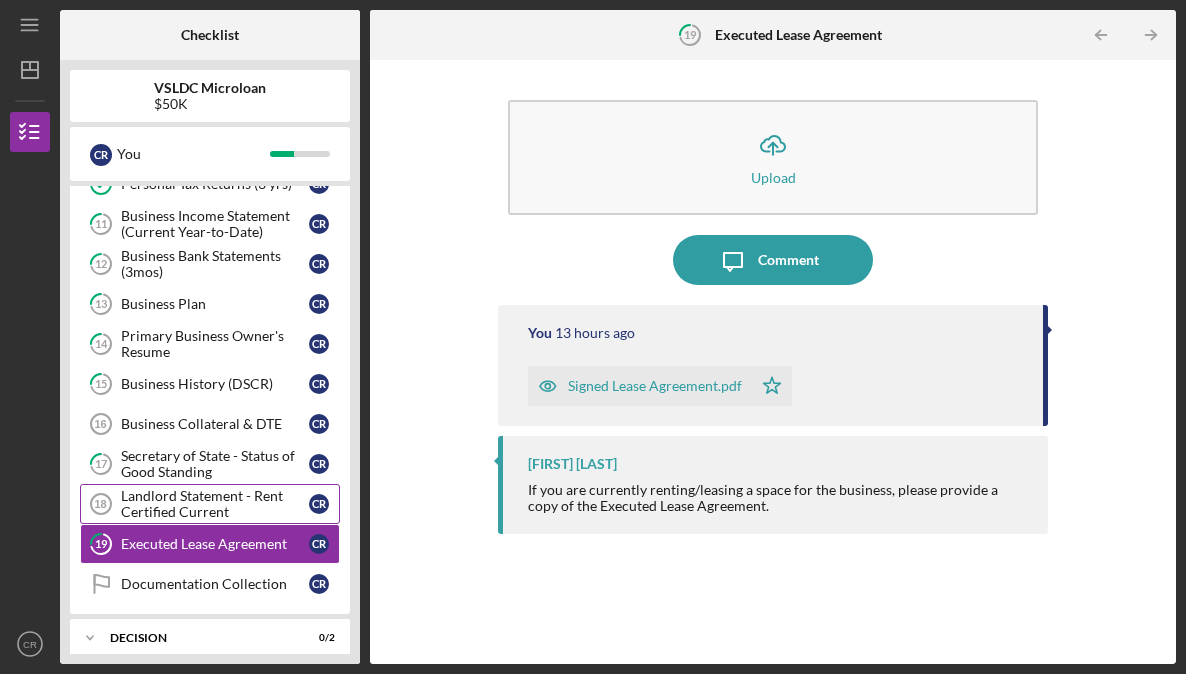 click on "Landlord Statement - Rent Certified Current" at bounding box center (215, 504) 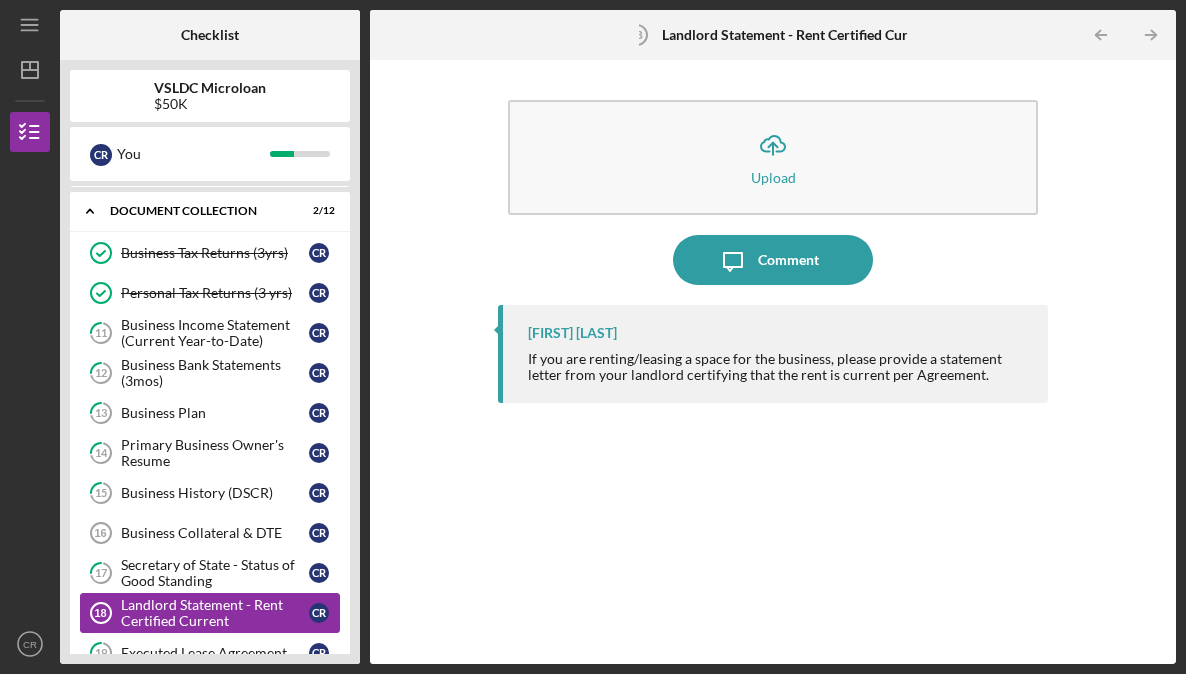 scroll, scrollTop: 0, scrollLeft: 0, axis: both 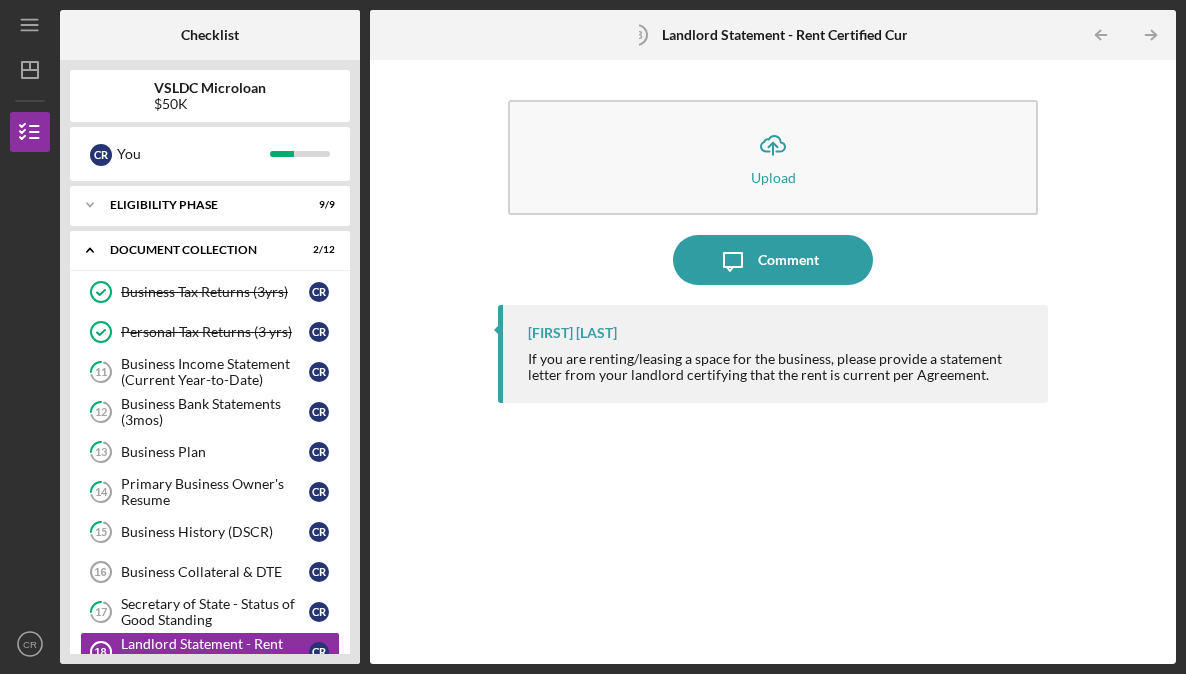 click on "Icon/Upload Upload Icon/Message Comment [FIRST] [LAST]  If you are renting/leasing a space for the business, please provide a statement letter from your landlord certifying that the rent is current per Agreement." at bounding box center (773, 362) 